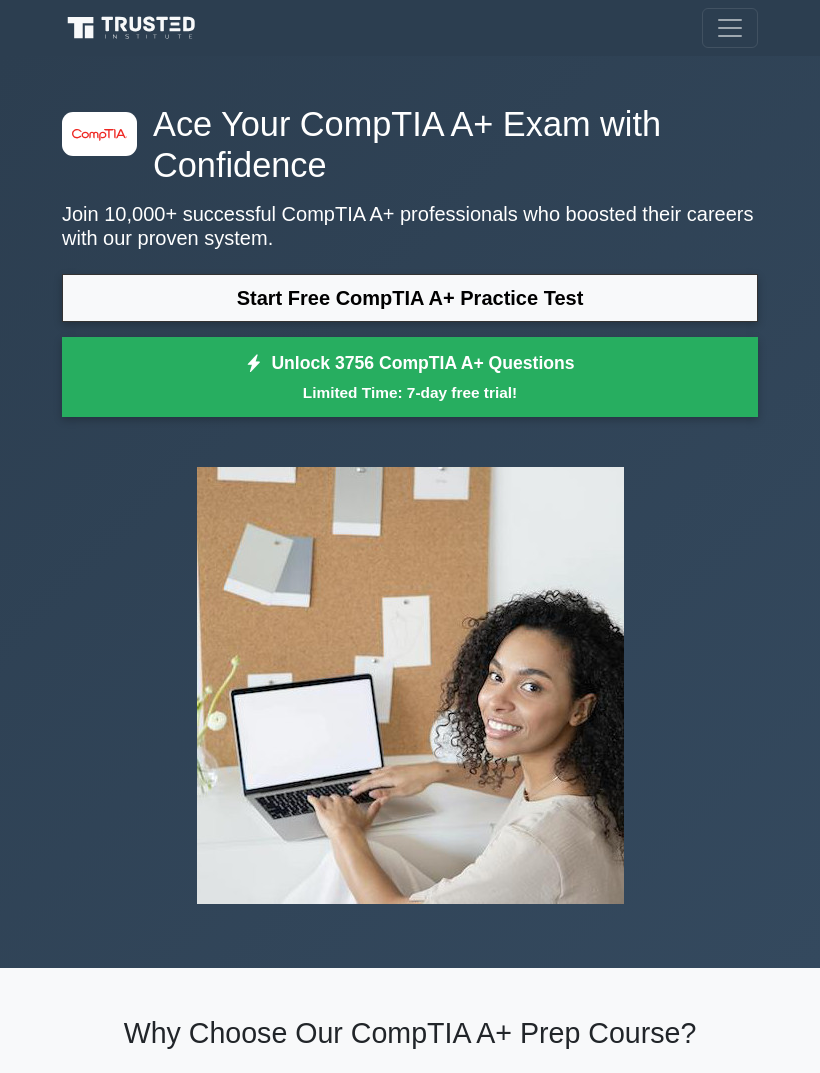 scroll, scrollTop: 0, scrollLeft: 0, axis: both 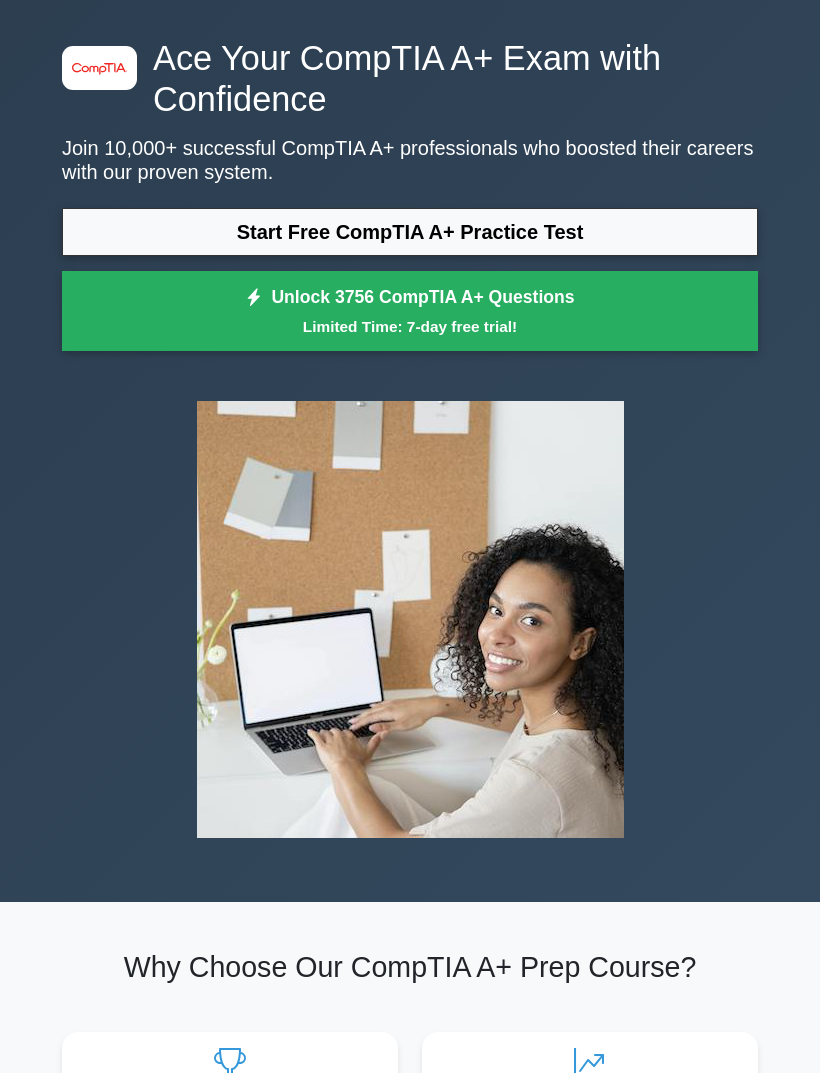 click on "Start Free CompTIA A+ Practice Test" at bounding box center (410, 232) 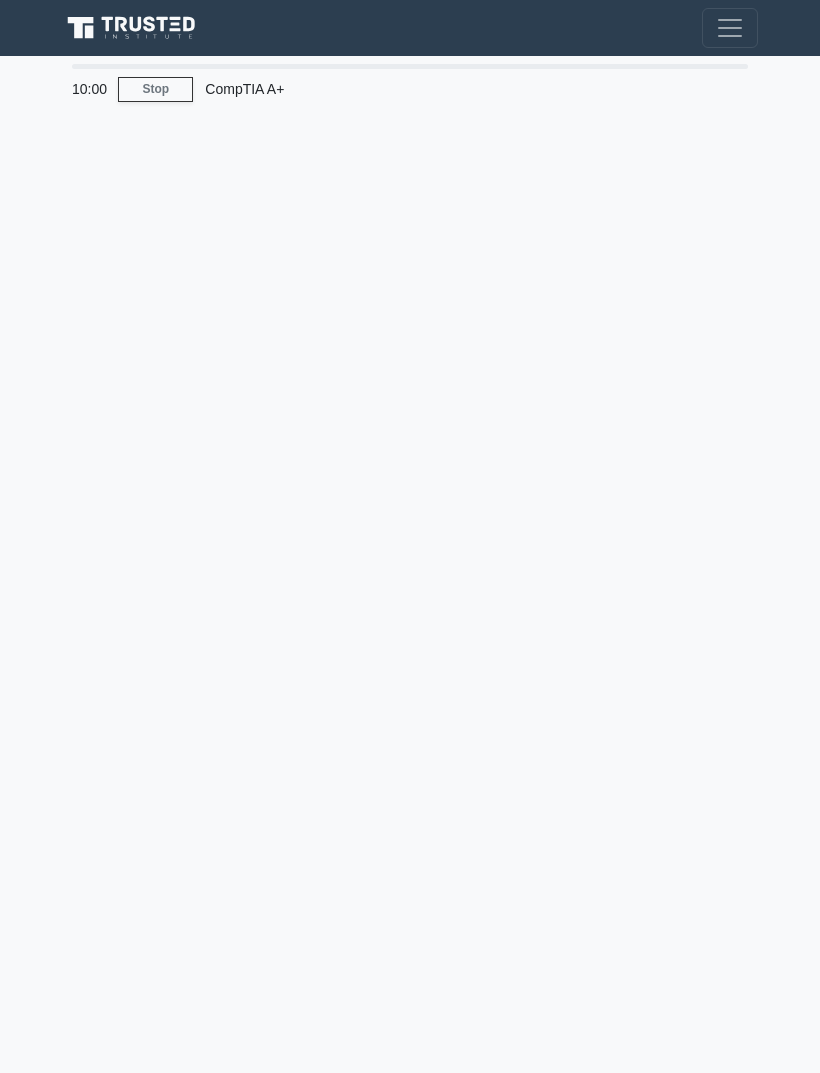 scroll, scrollTop: 0, scrollLeft: 0, axis: both 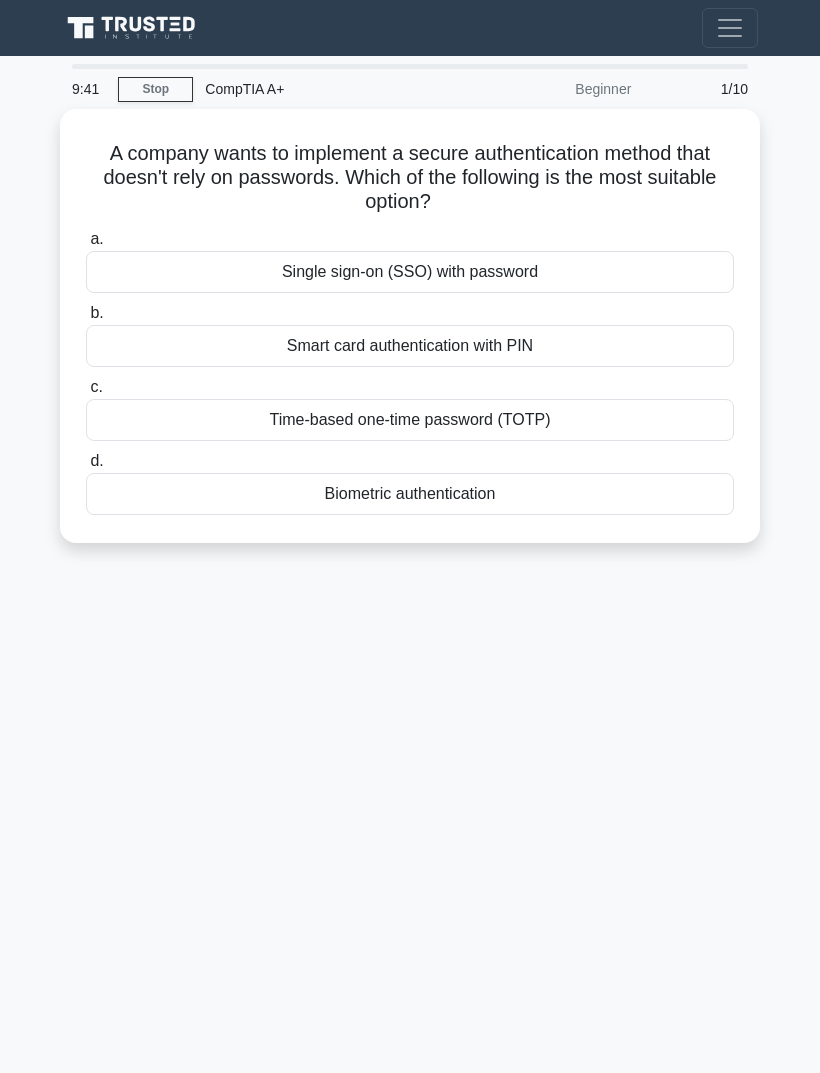 click on "Biometric authentication" at bounding box center (410, 494) 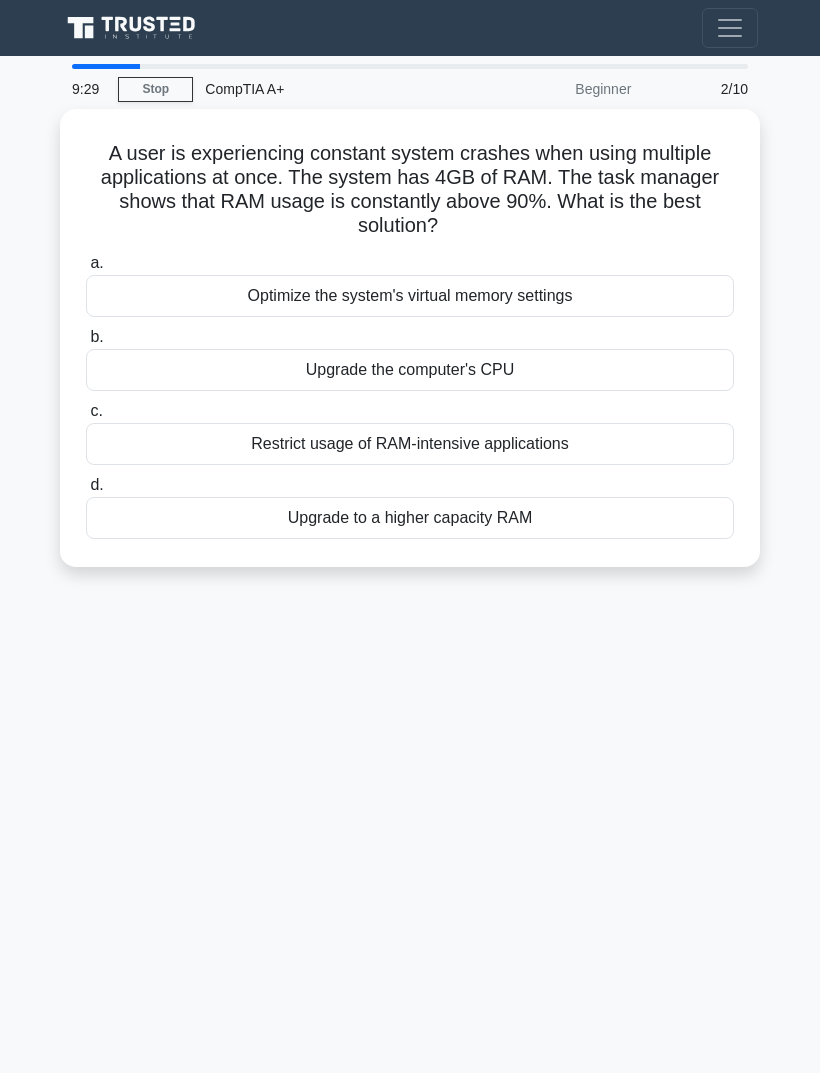 click on "Upgrade to a higher capacity RAM" at bounding box center (410, 518) 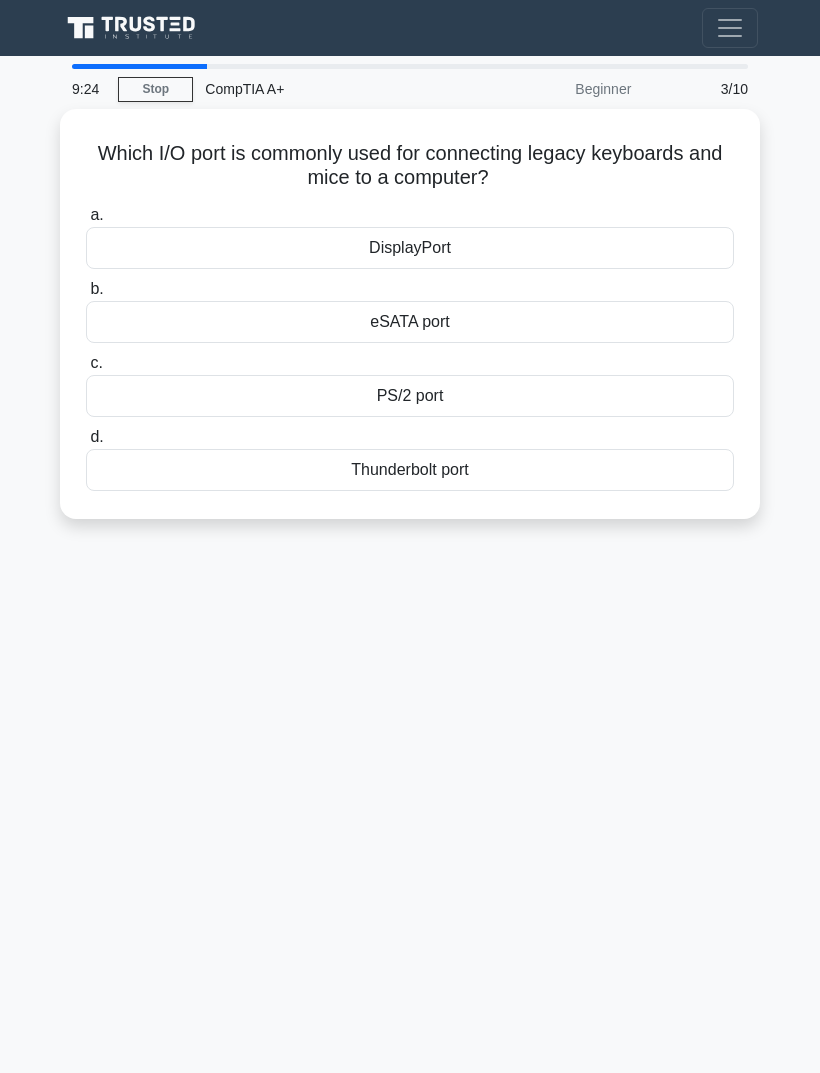 click on "PS/2 port" at bounding box center (410, 396) 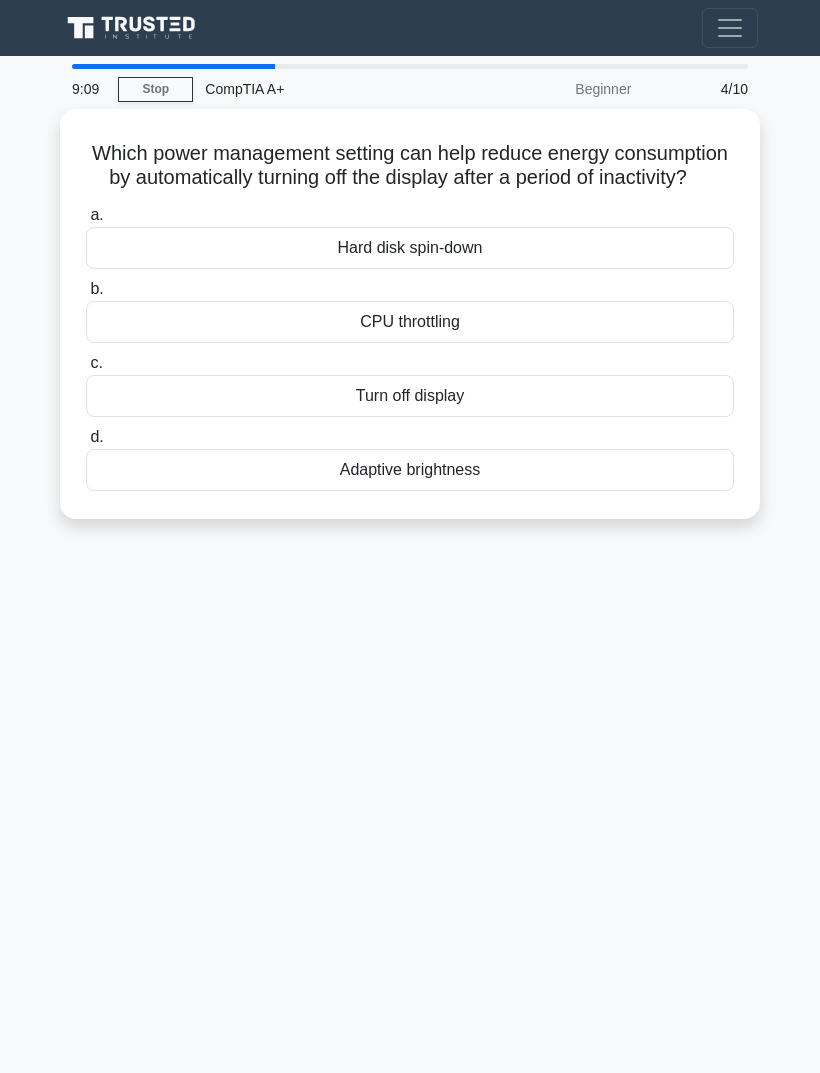 click on "Turn off display" at bounding box center [410, 396] 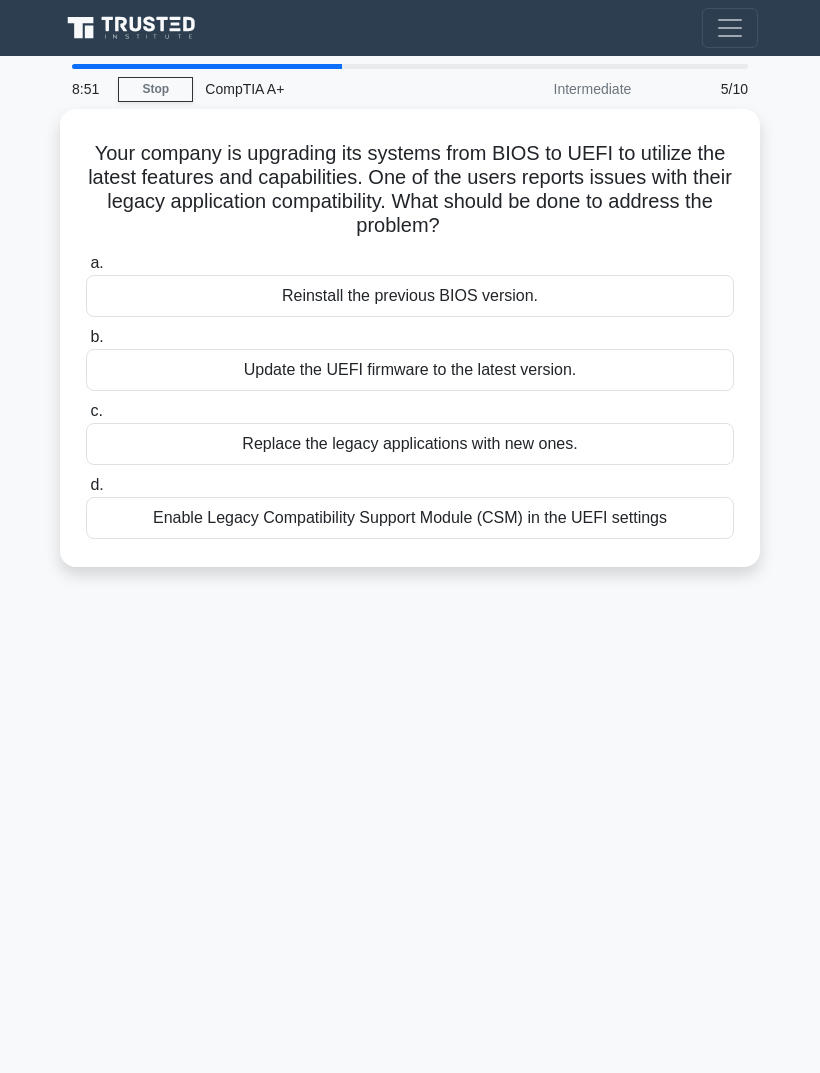click on "Enable Legacy Compatibility Support Module (CSM) in the UEFI settings" at bounding box center [410, 518] 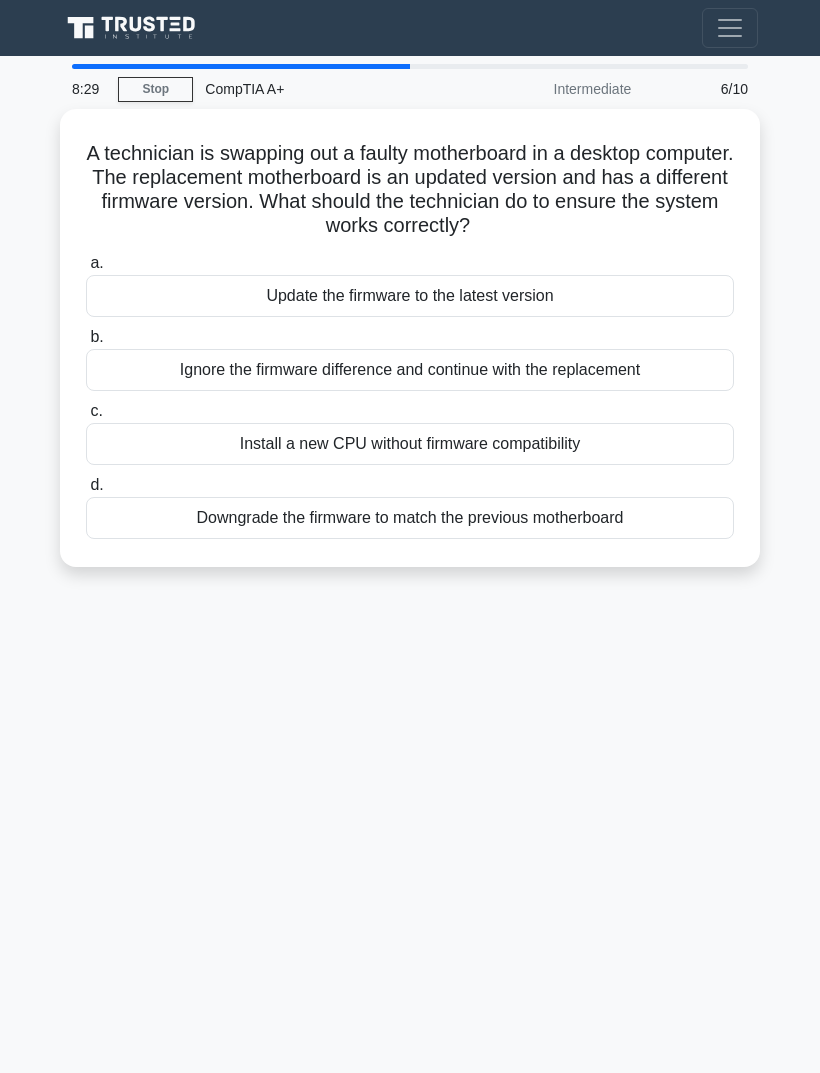 click on "Update the firmware to the latest version" at bounding box center (410, 296) 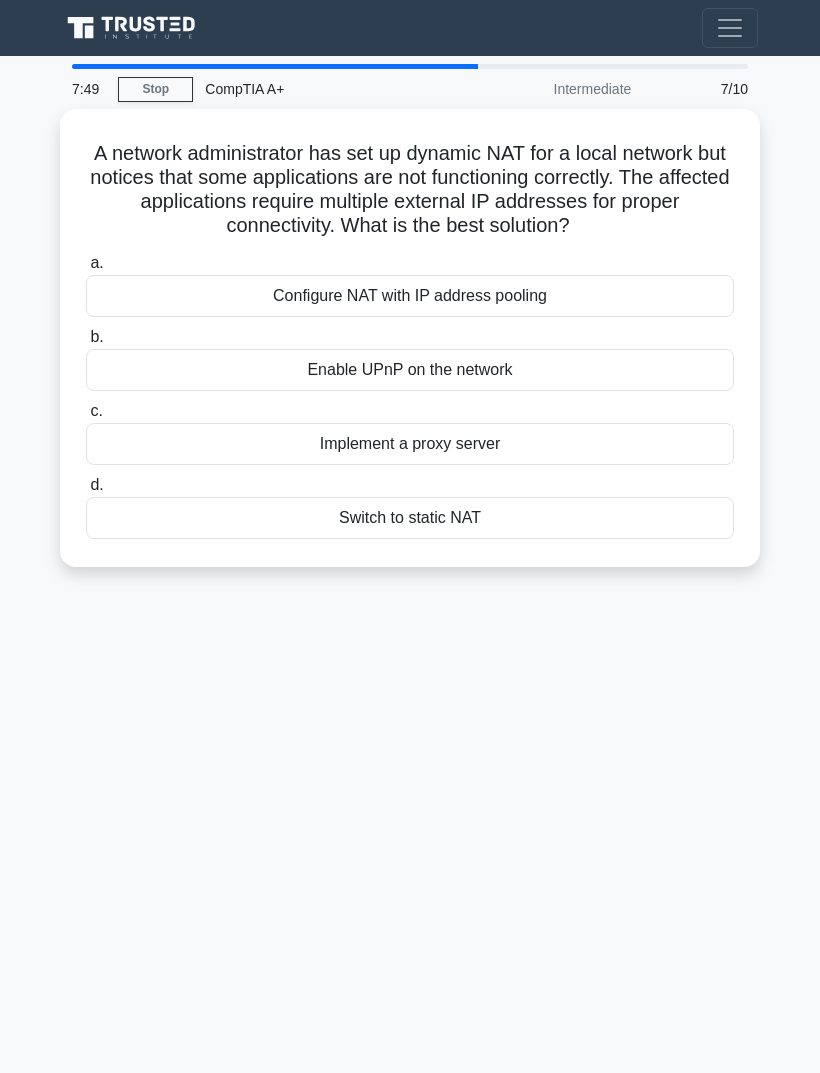 click on "Configure NAT with IP address pooling" at bounding box center [410, 296] 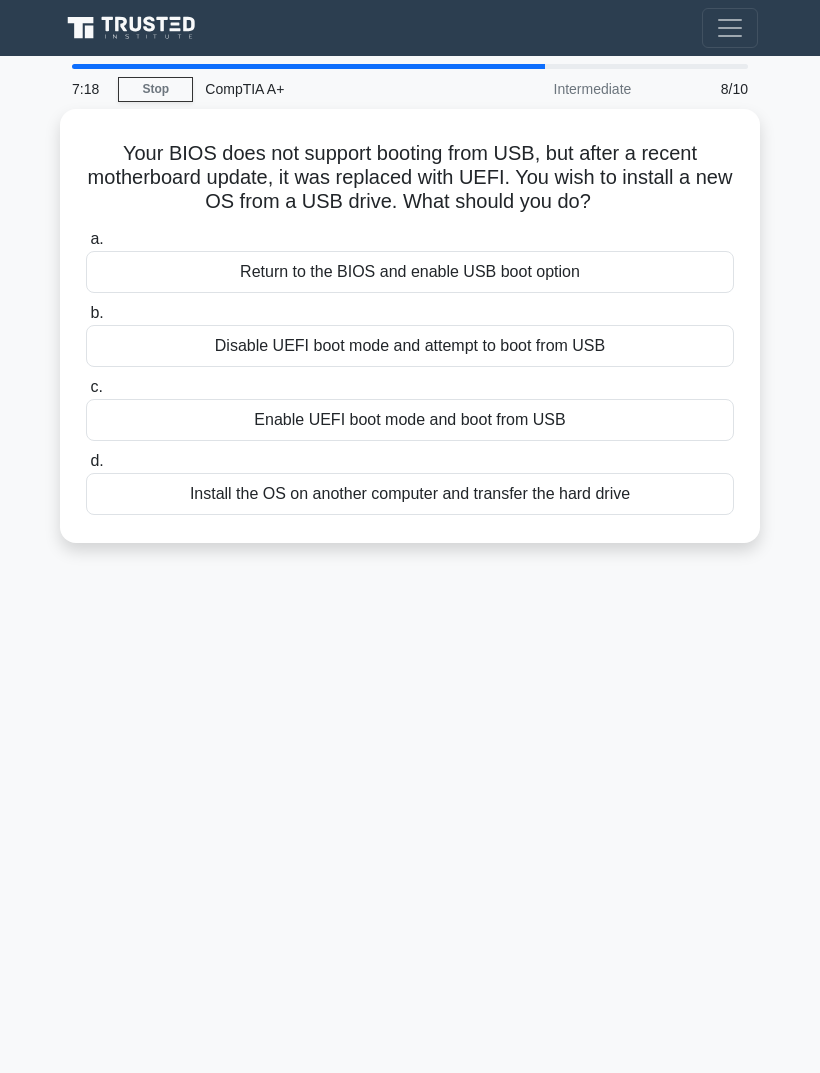 click on "Enable UEFI boot mode and boot from USB" at bounding box center (410, 420) 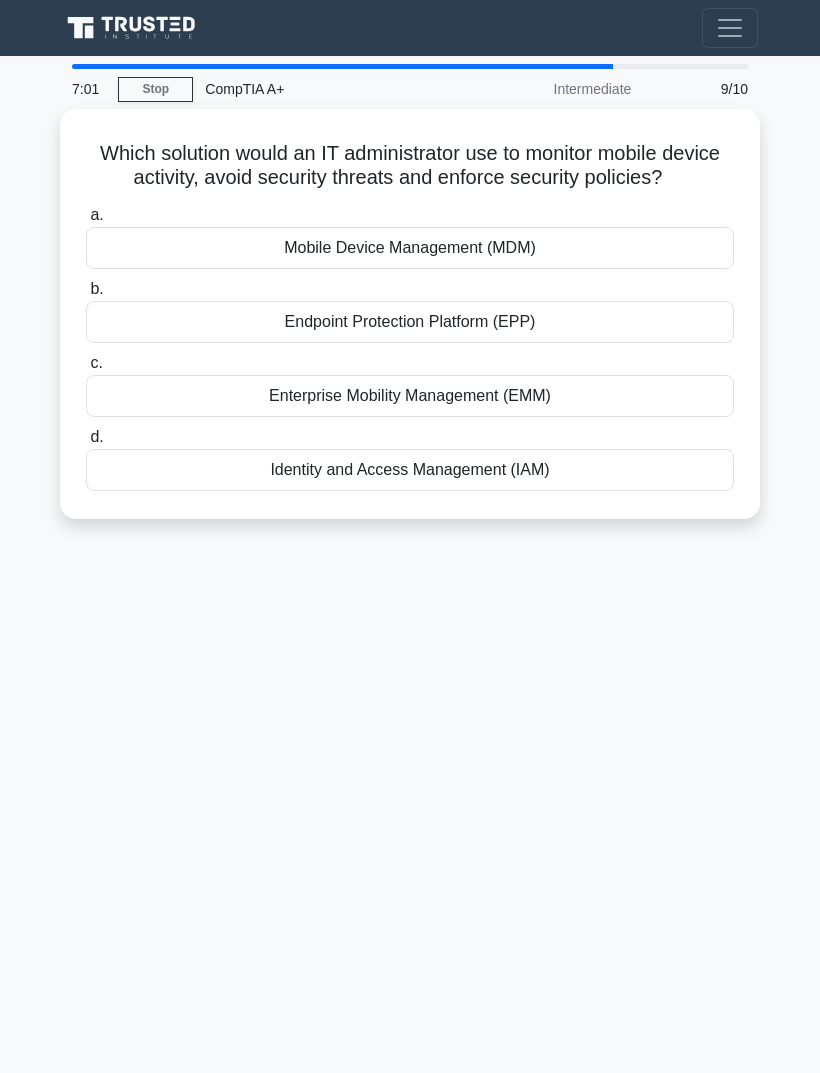 click on "Mobile Device Management (MDM)" at bounding box center [410, 248] 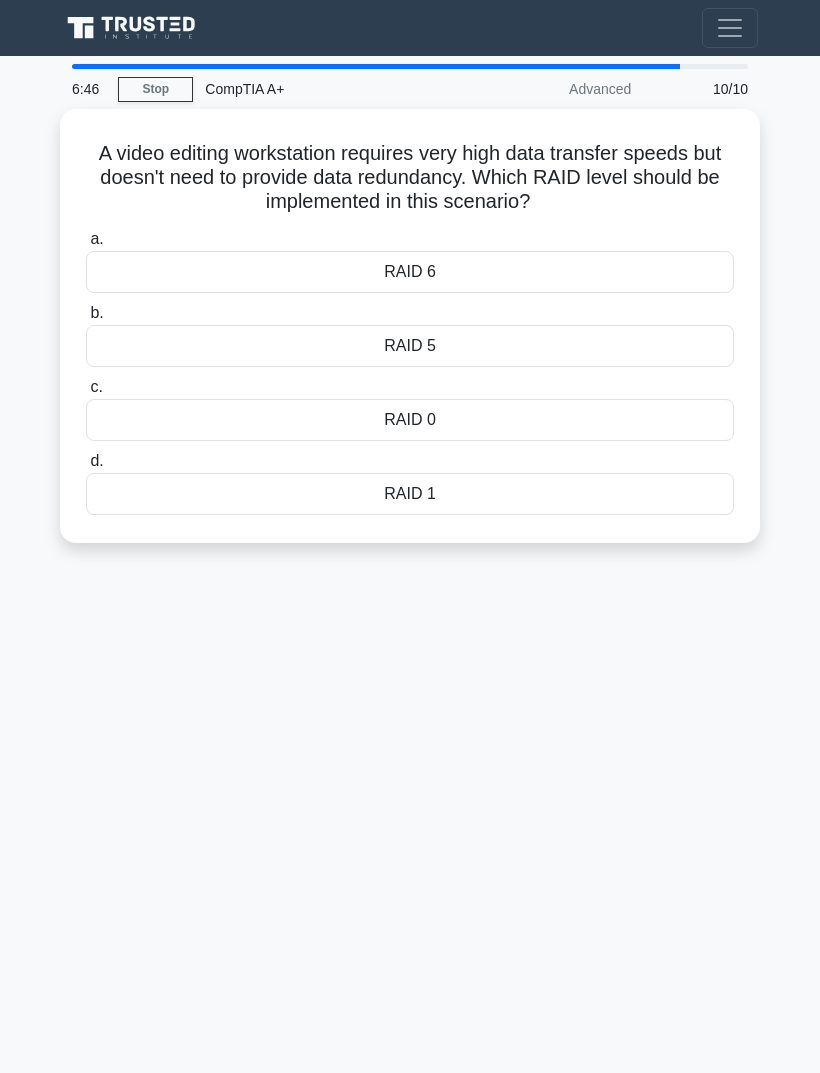 click on "RAID 5" at bounding box center (410, 346) 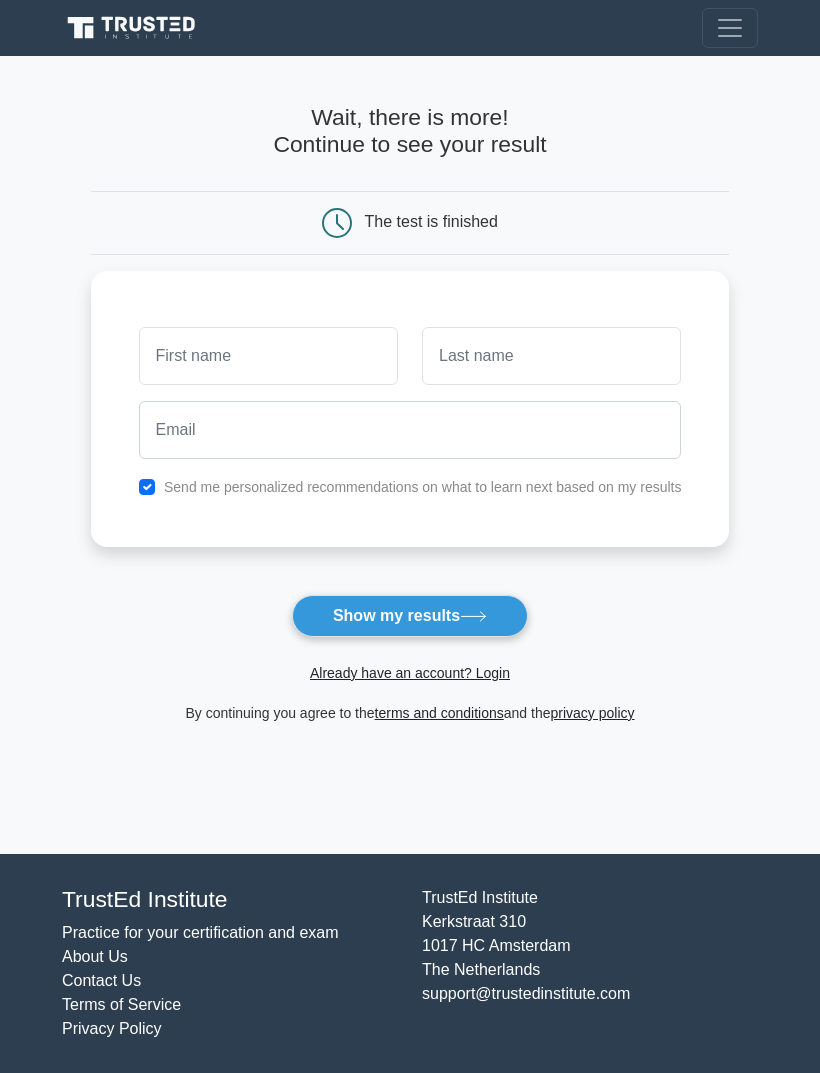 scroll, scrollTop: 0, scrollLeft: 0, axis: both 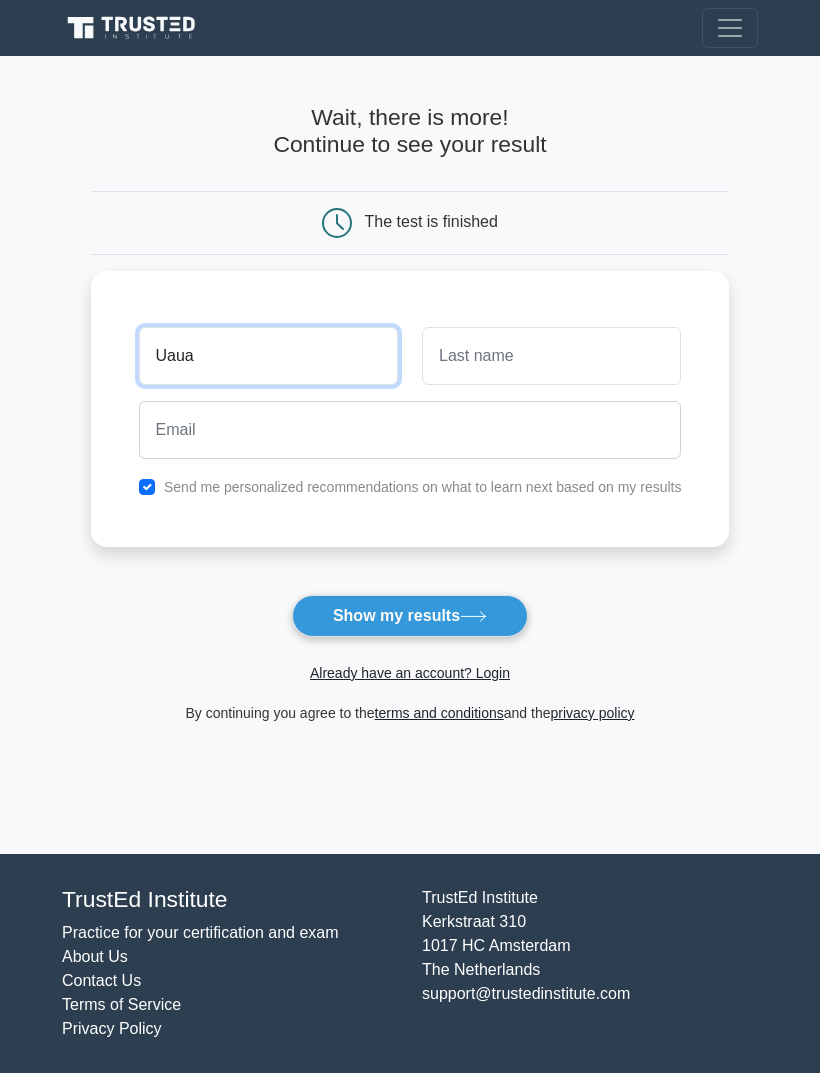 type on "Uaua" 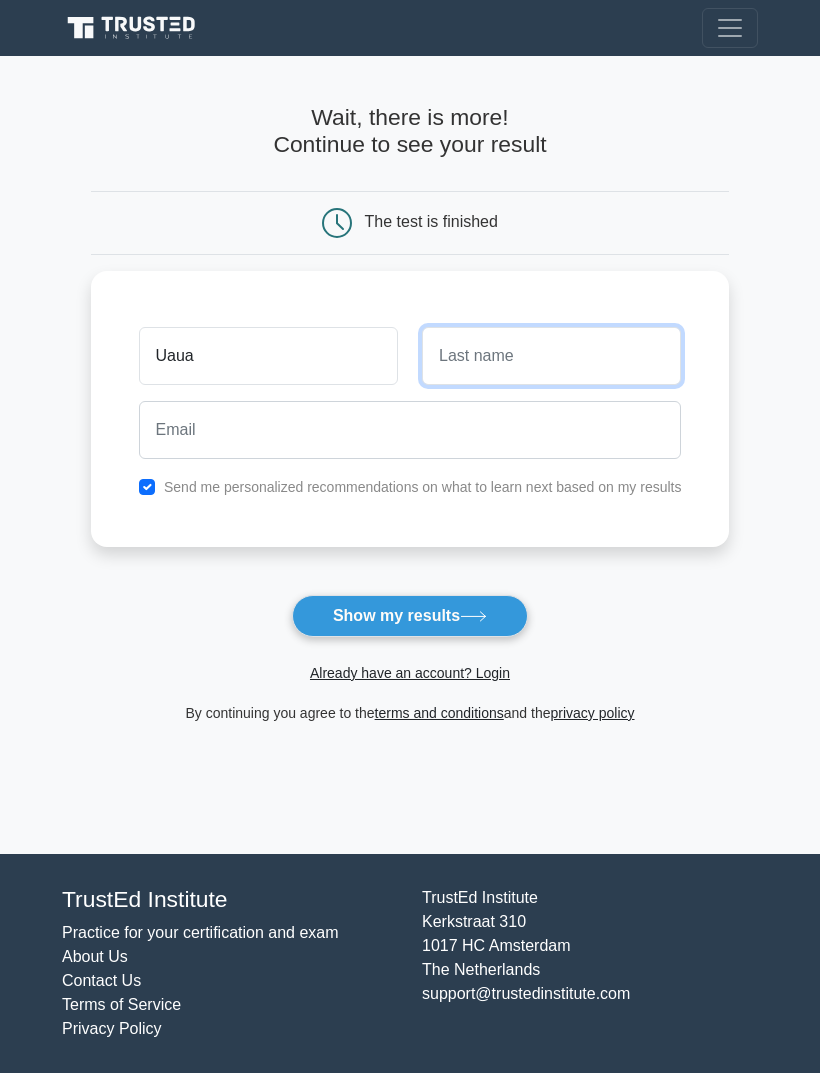 click at bounding box center [551, 356] 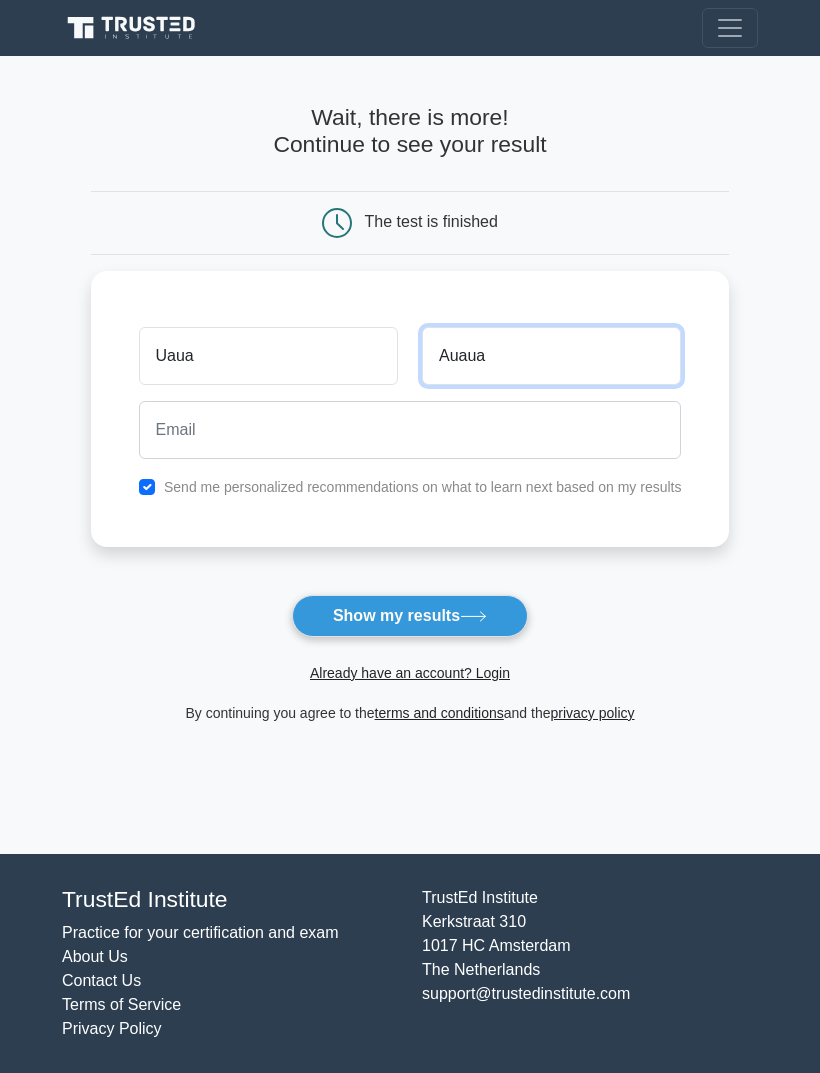 type on "Auaua" 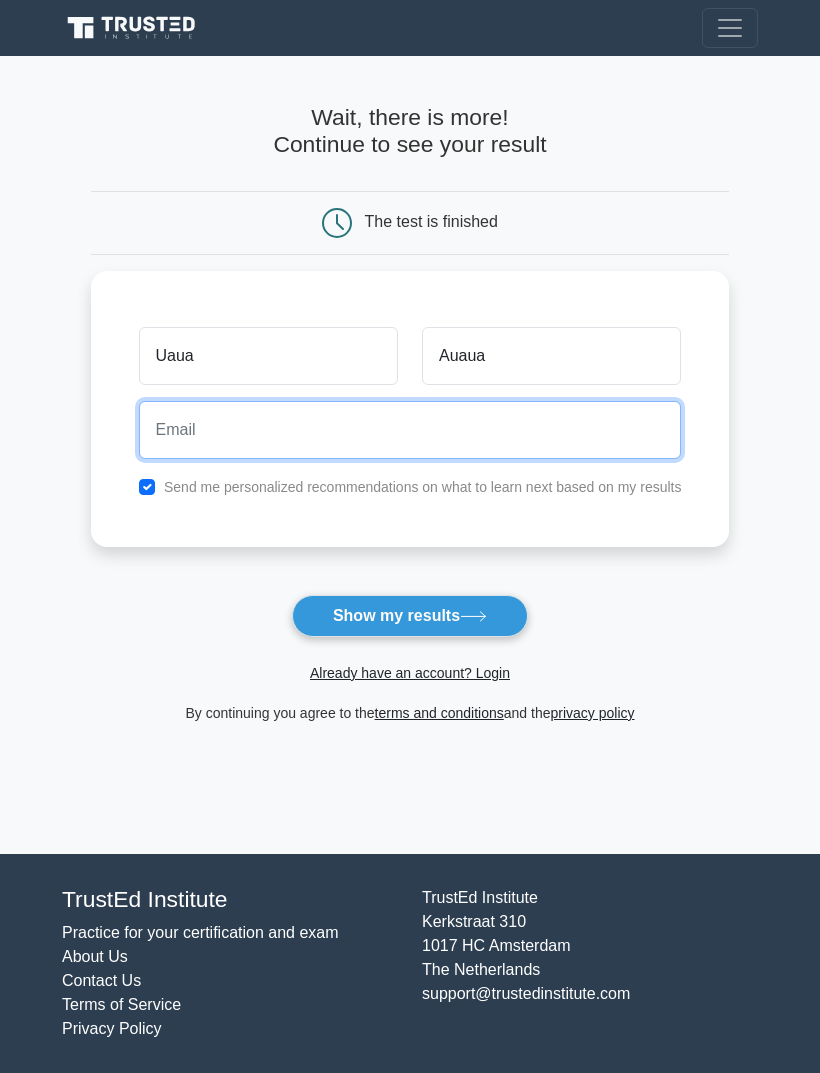 click at bounding box center [410, 430] 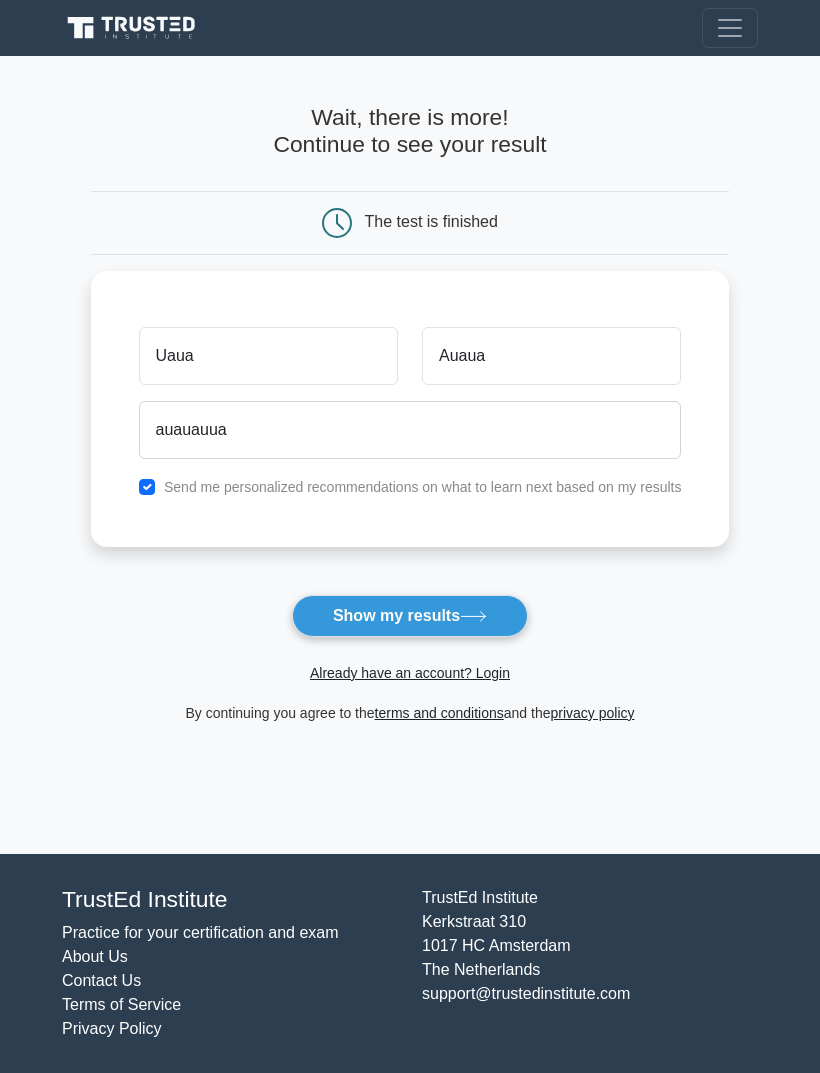 click 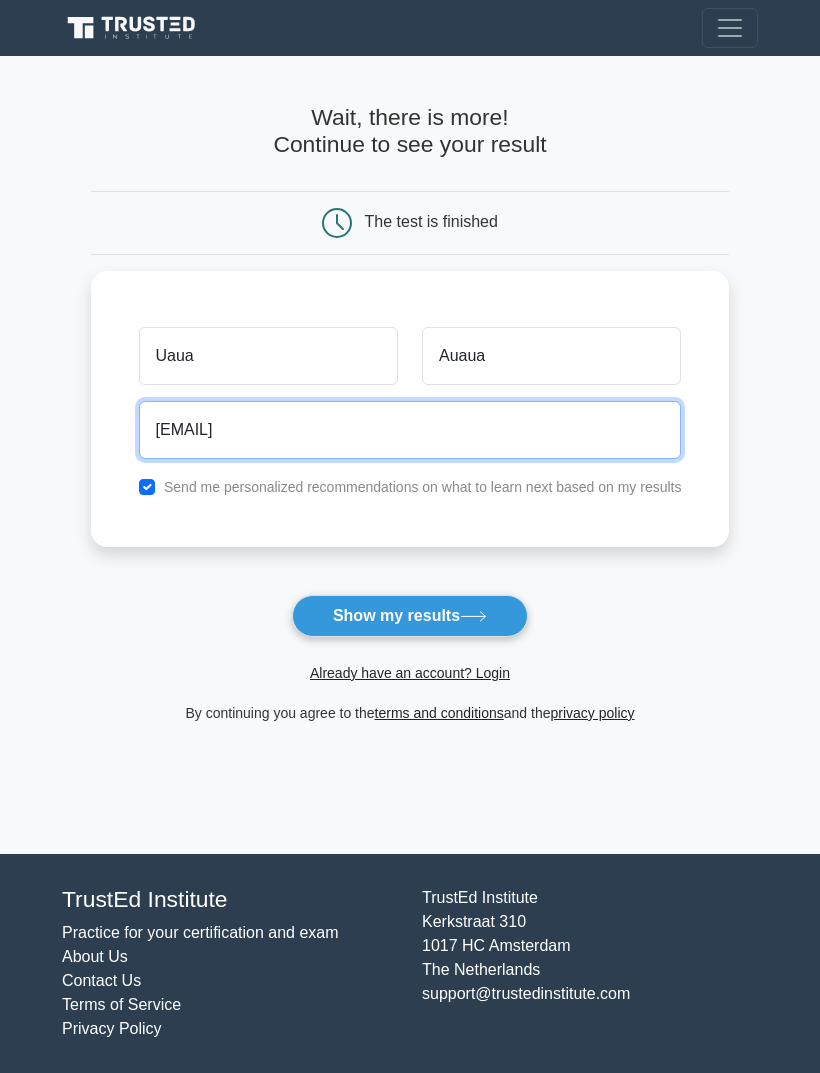 type on "[EMAIL]" 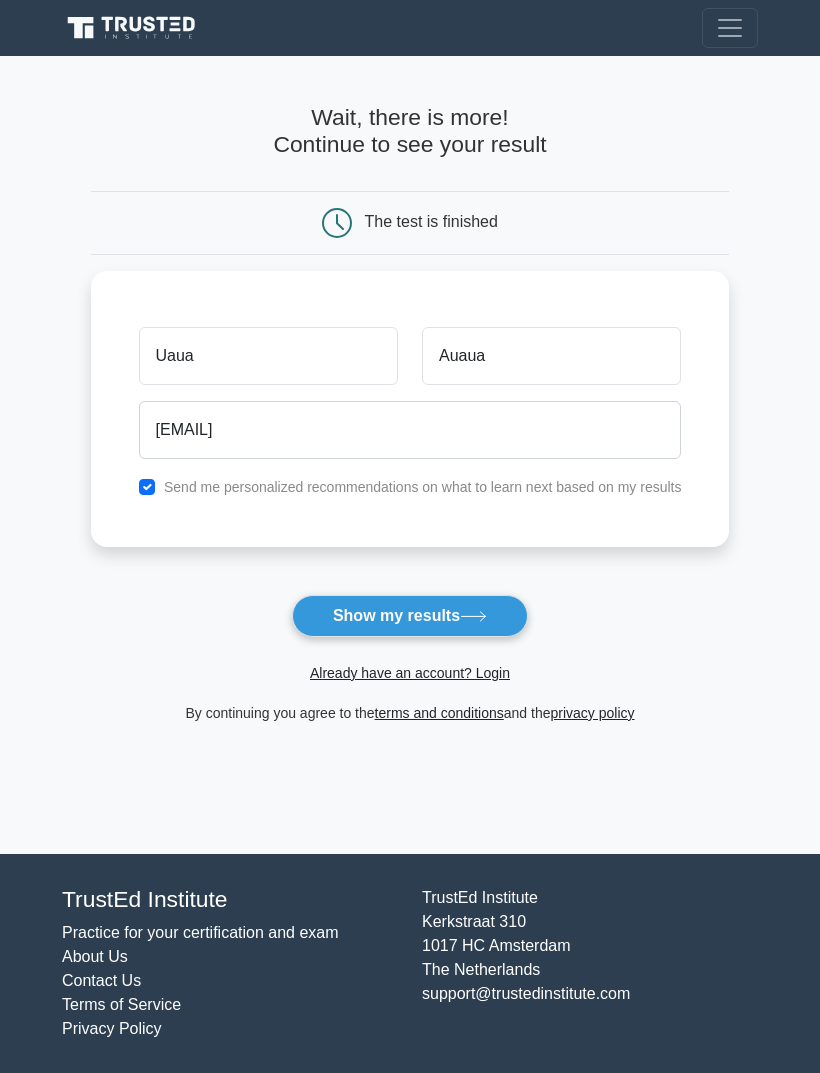 click on "Show my results" at bounding box center (410, 616) 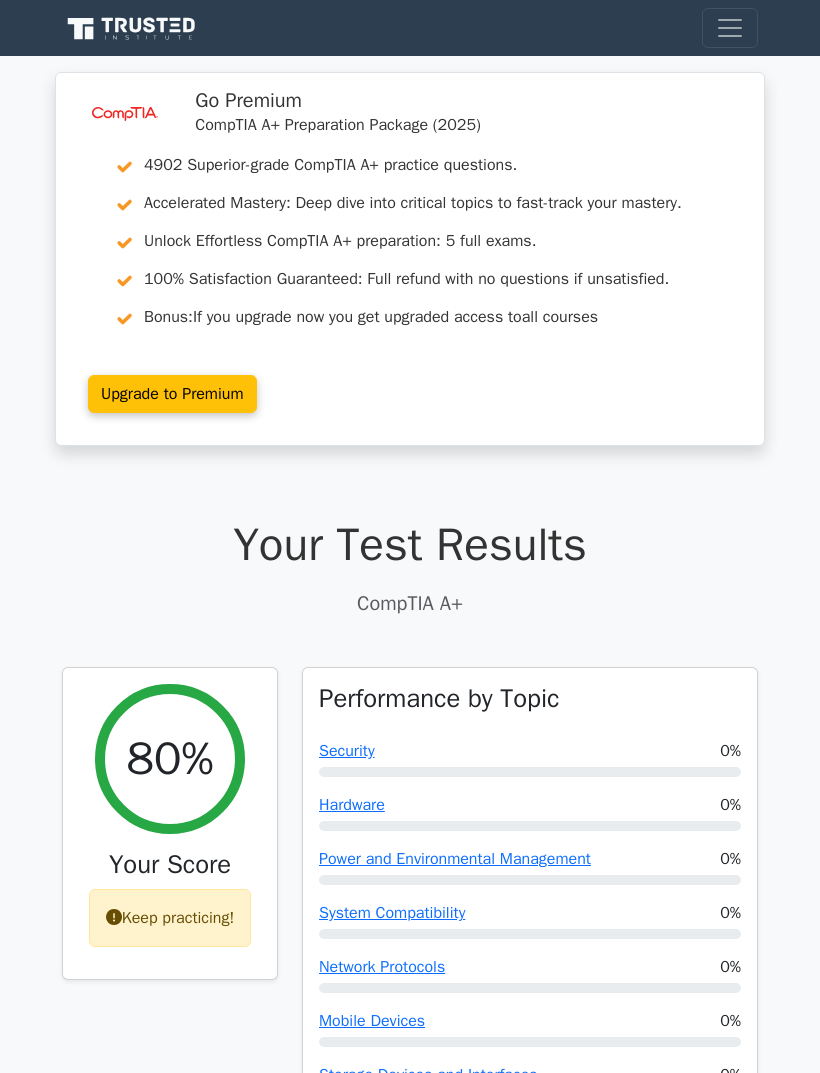 scroll, scrollTop: 0, scrollLeft: 0, axis: both 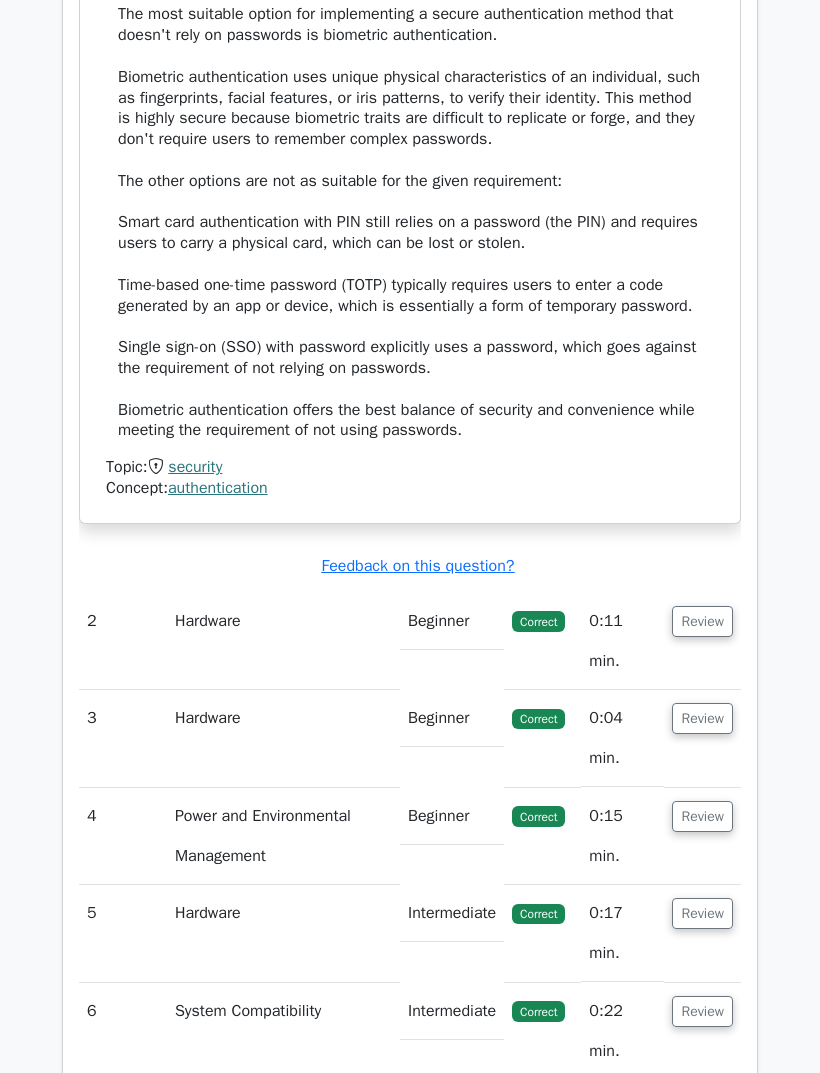 click on "2" at bounding box center (123, 641) 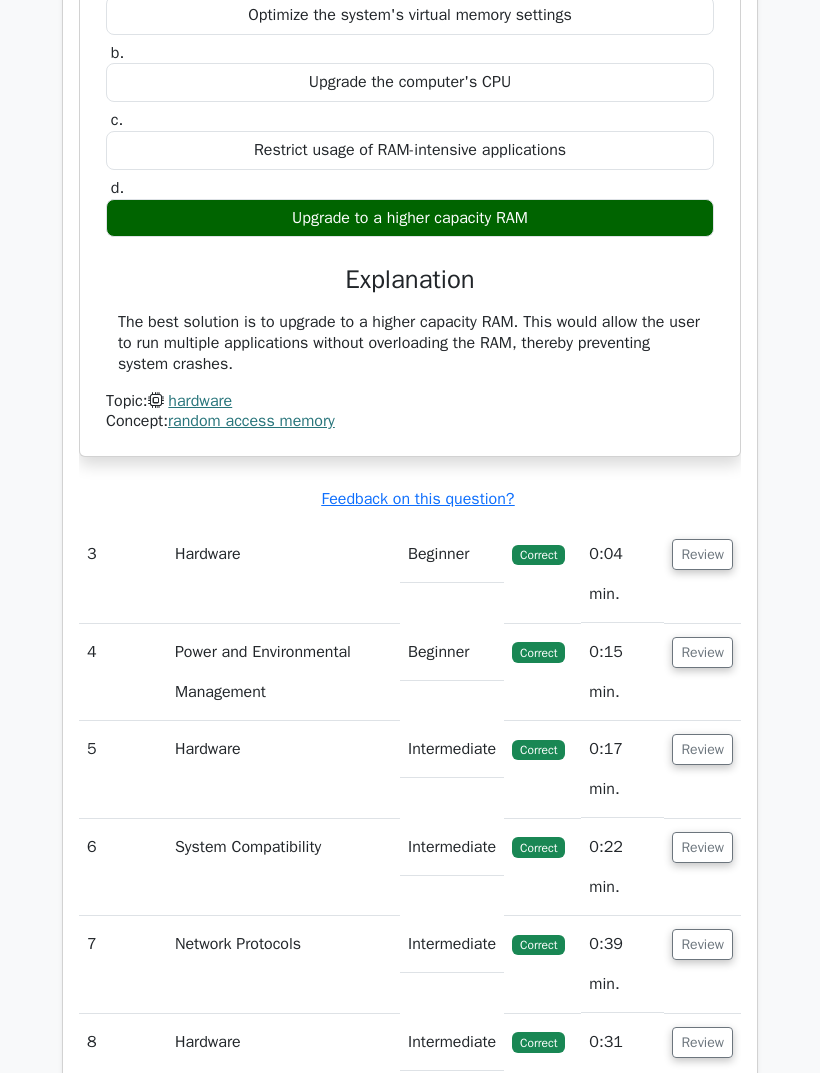 click on "Review" at bounding box center (702, 555) 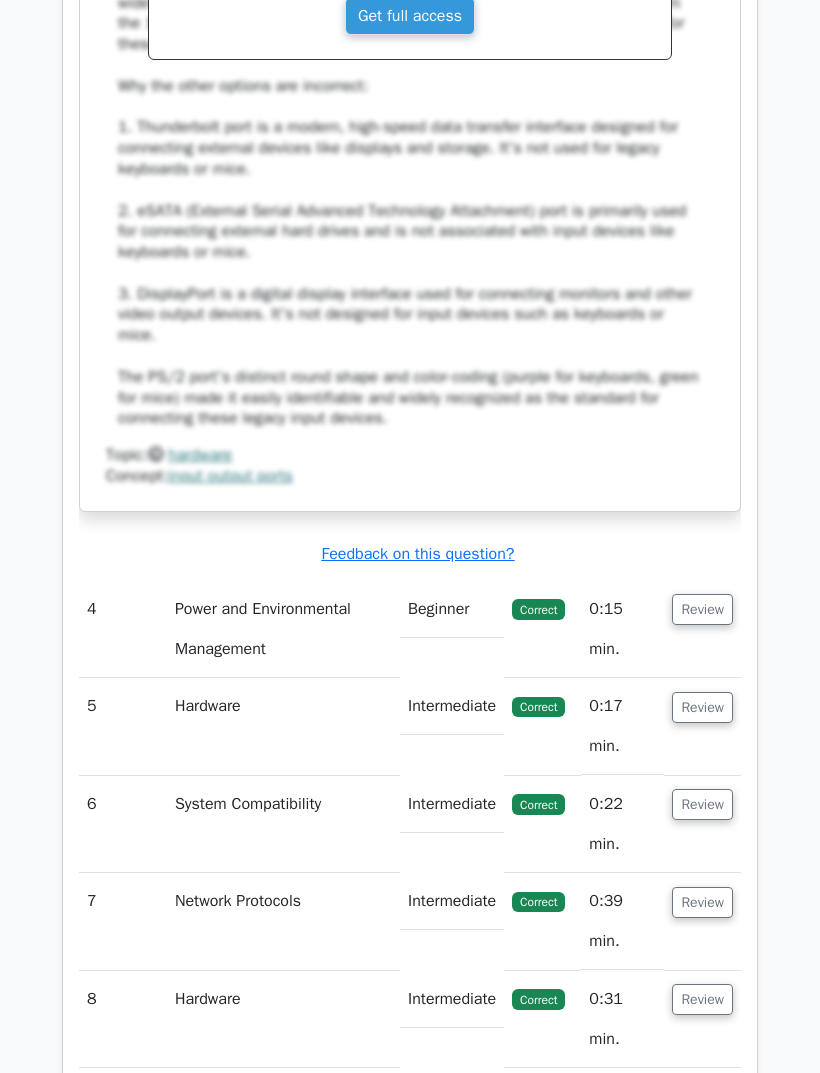 scroll, scrollTop: 4214, scrollLeft: 0, axis: vertical 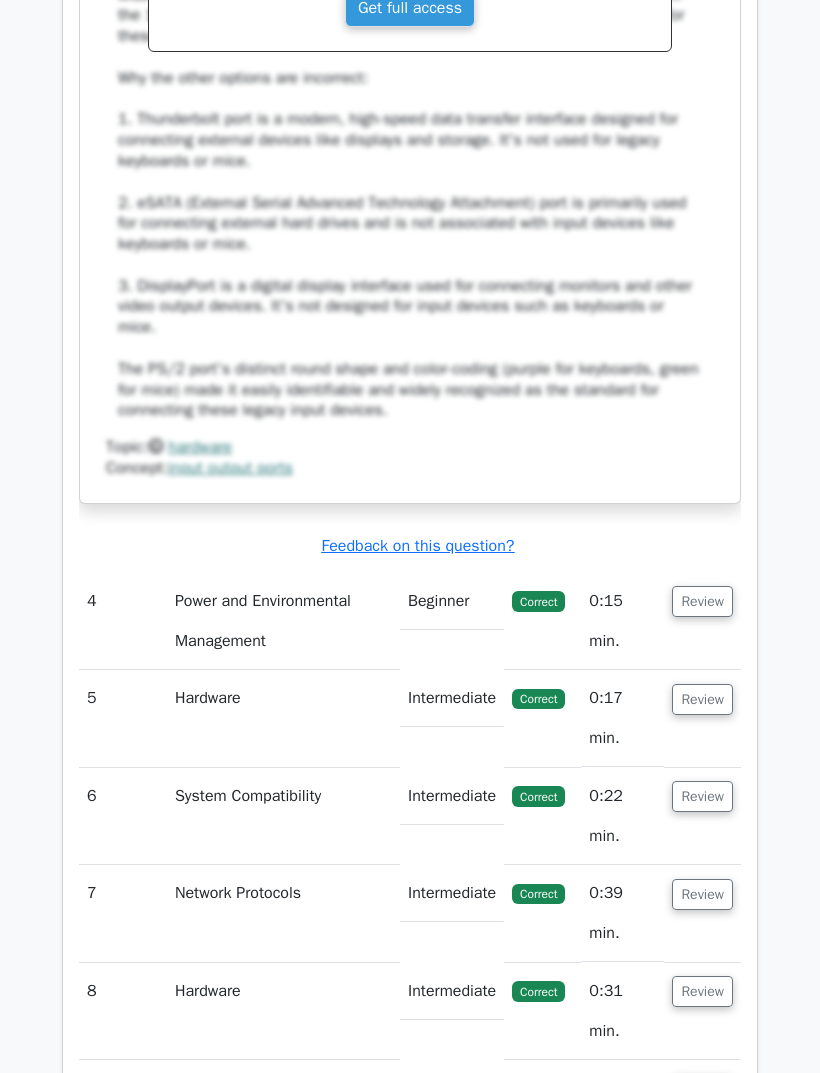 click on "Review" at bounding box center [702, 601] 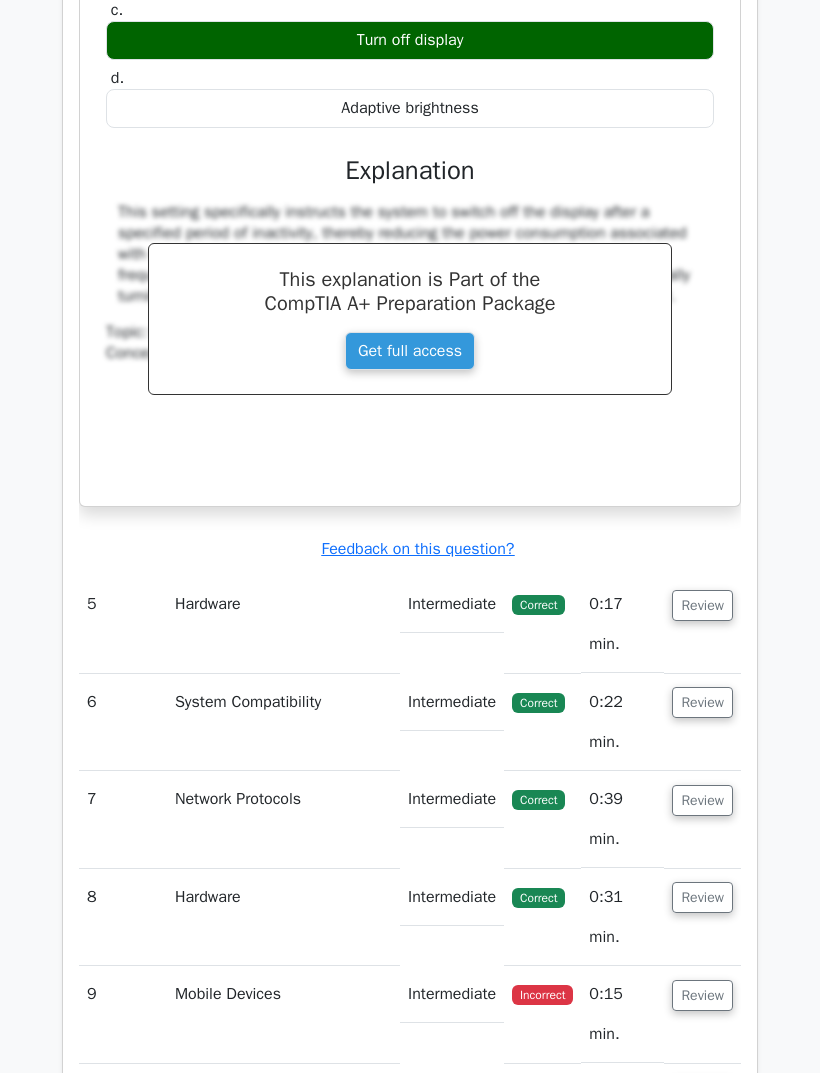 scroll, scrollTop: 5136, scrollLeft: 0, axis: vertical 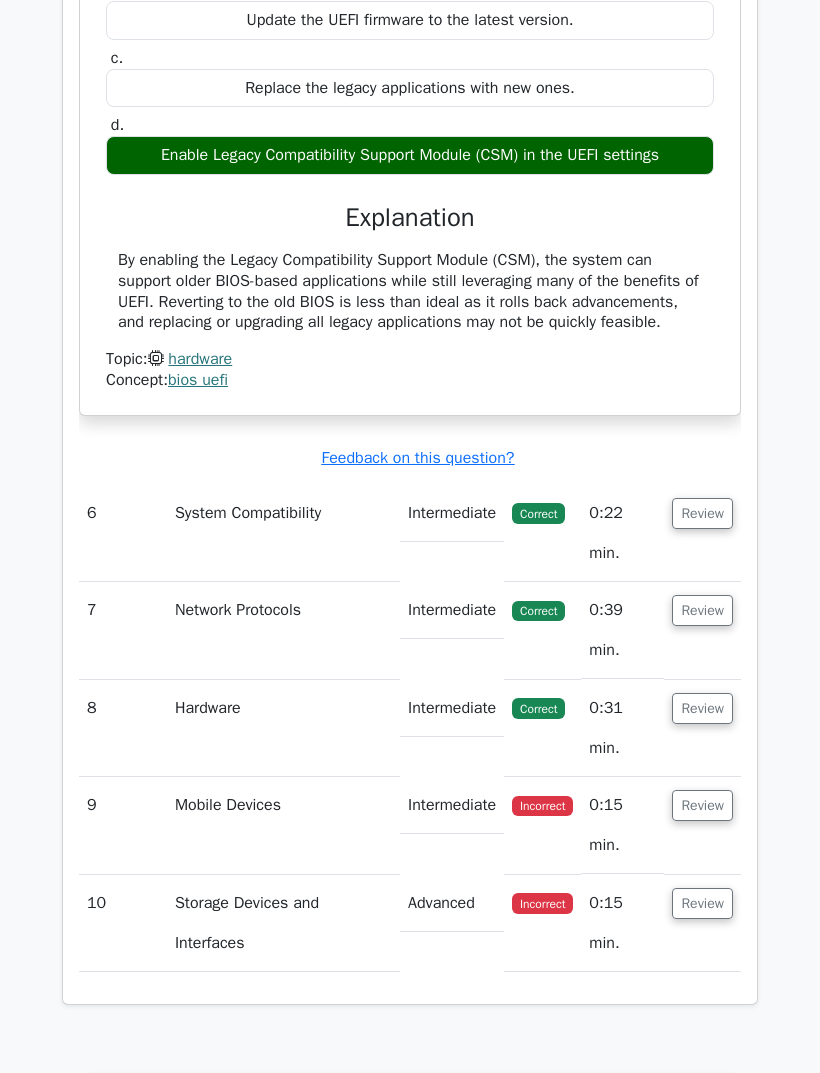 click on "Review" at bounding box center (702, 514) 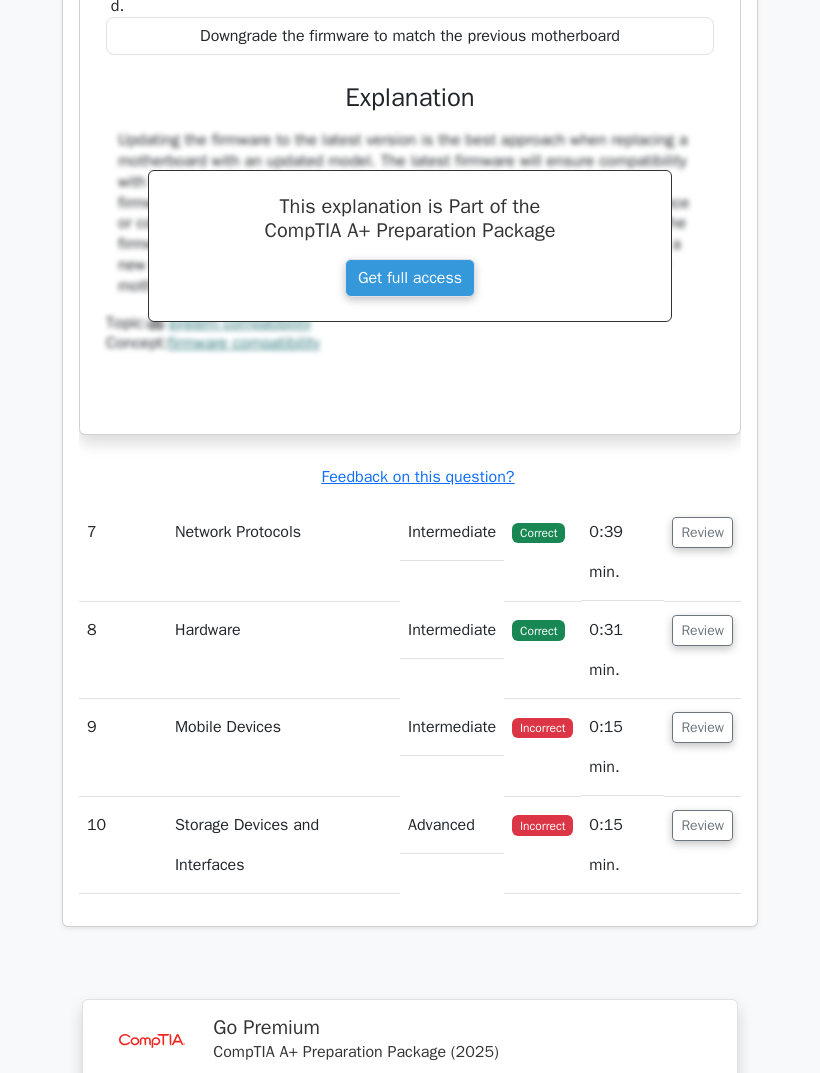 scroll, scrollTop: 6968, scrollLeft: 0, axis: vertical 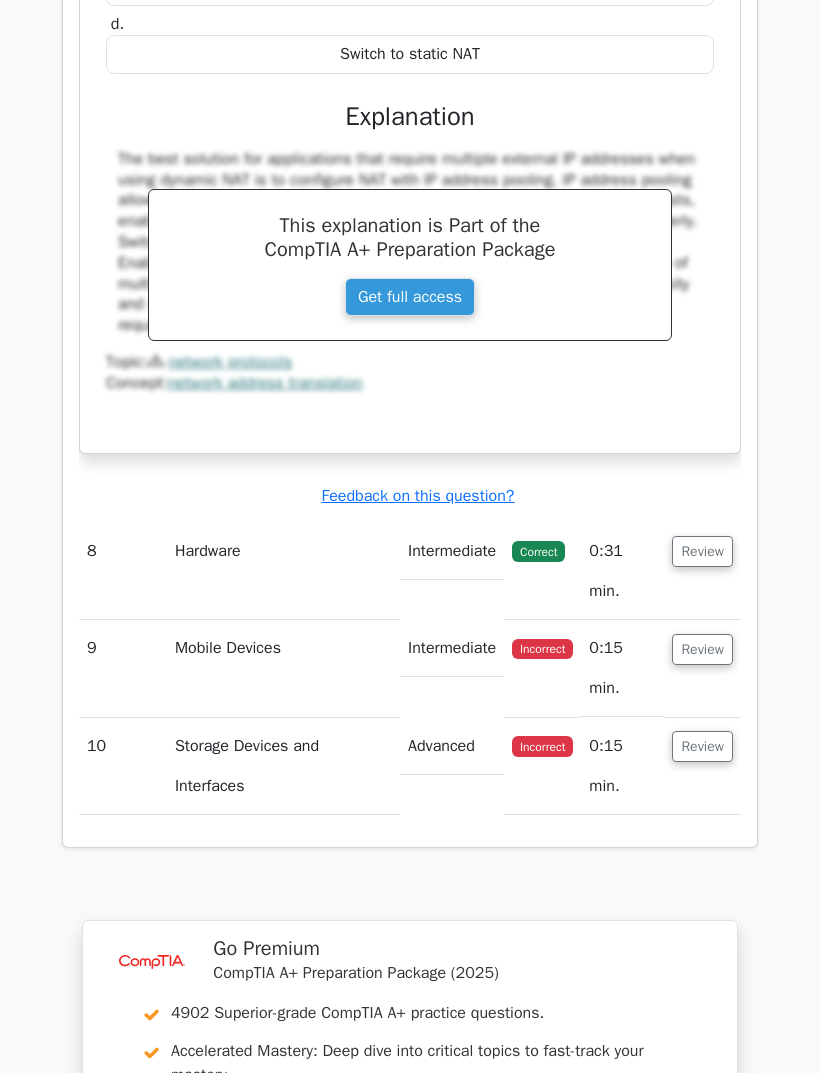 click on "Review" at bounding box center (702, 552) 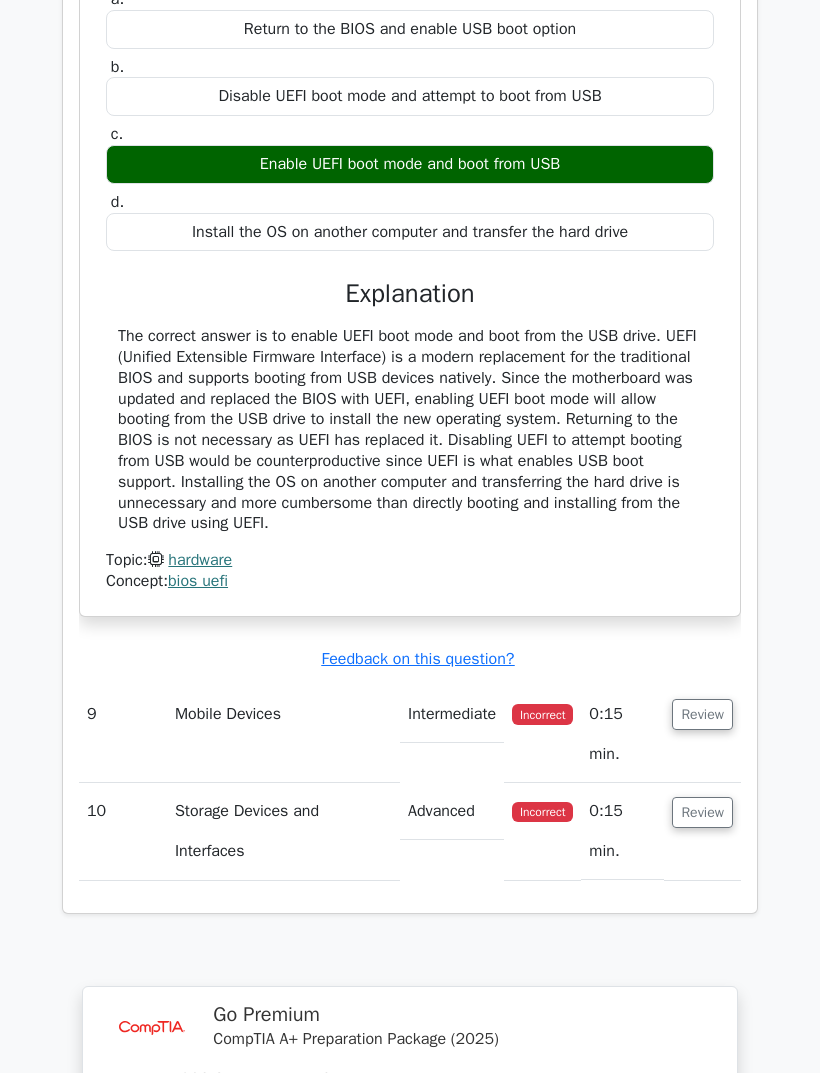 scroll, scrollTop: 8664, scrollLeft: 0, axis: vertical 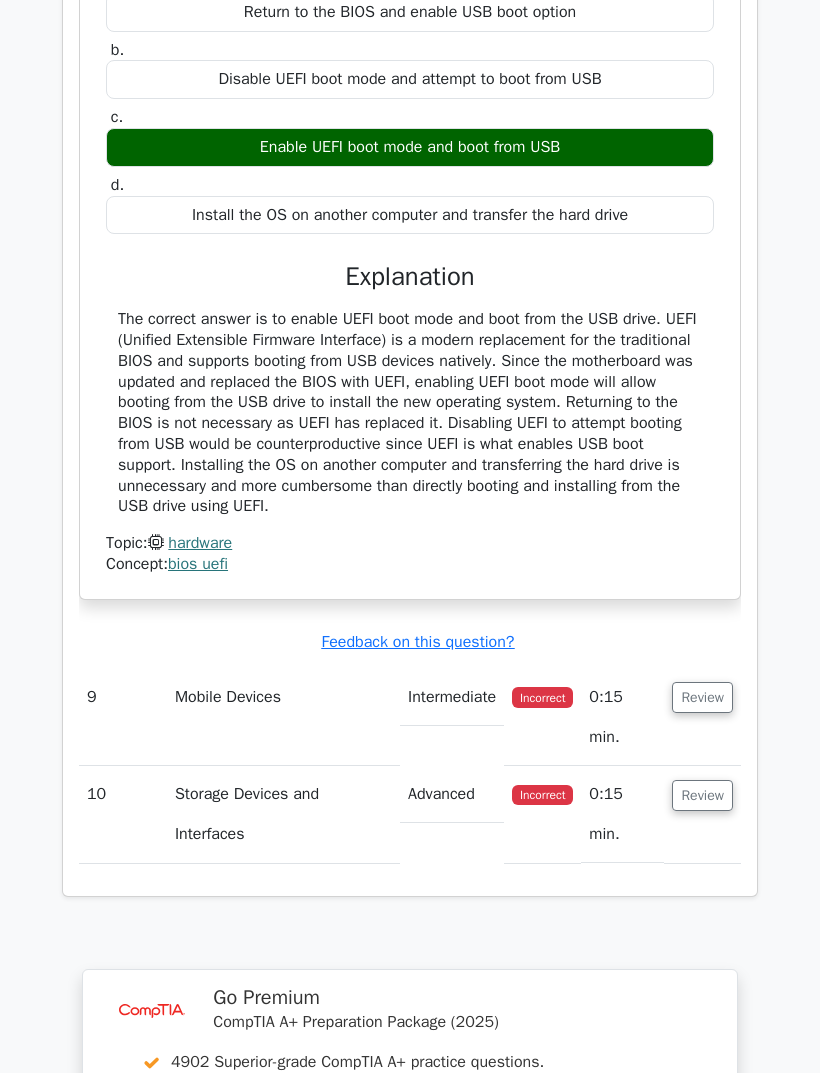 click on "Review" at bounding box center [702, 697] 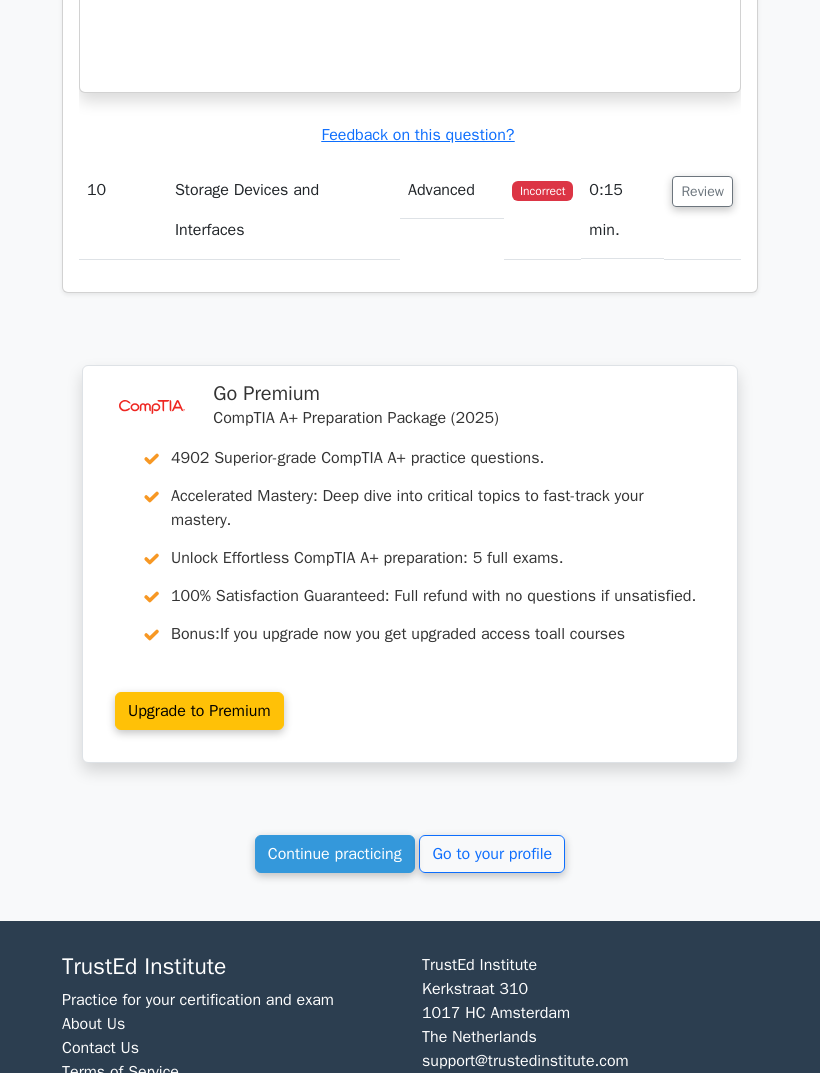 scroll, scrollTop: 10080, scrollLeft: 0, axis: vertical 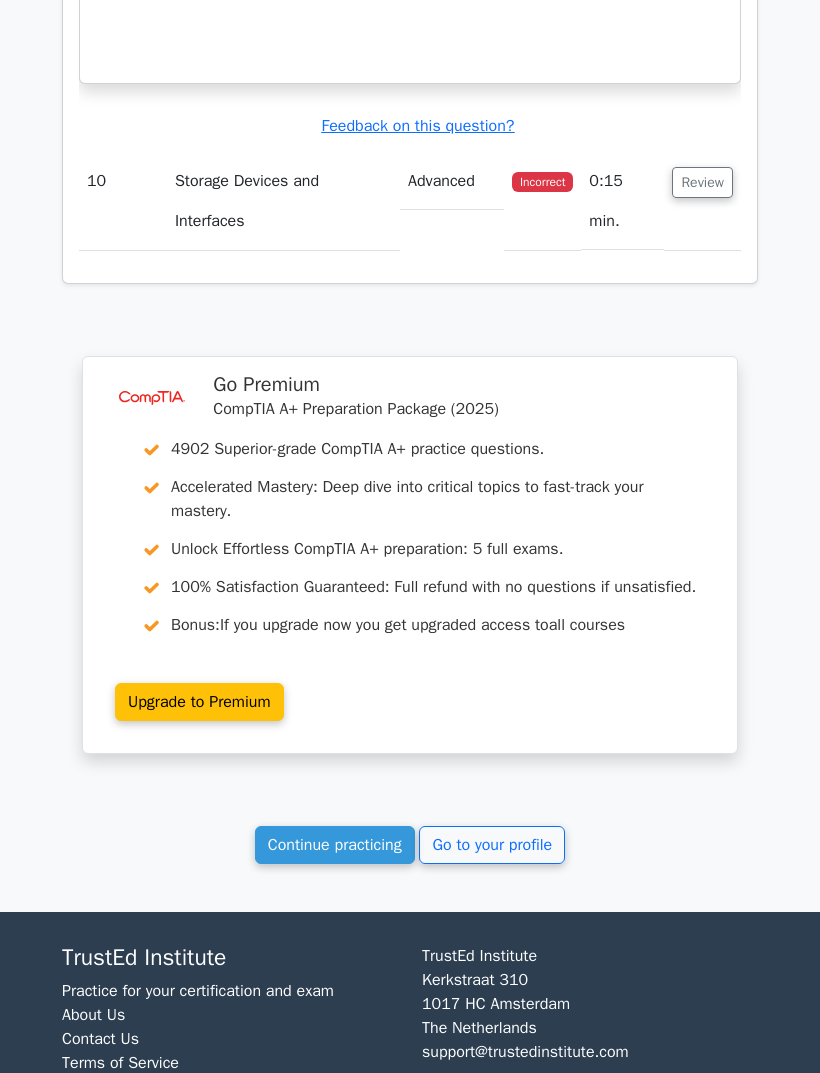 click on "Continue practicing" at bounding box center [335, 846] 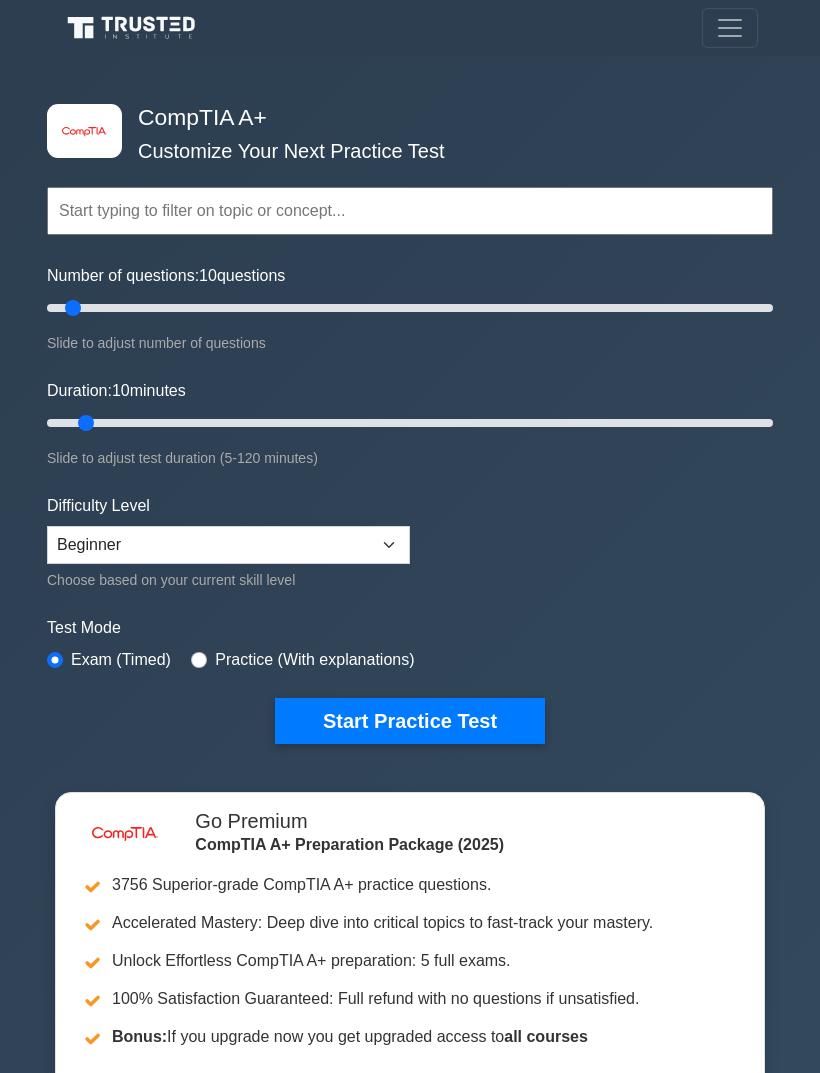 scroll, scrollTop: 0, scrollLeft: 0, axis: both 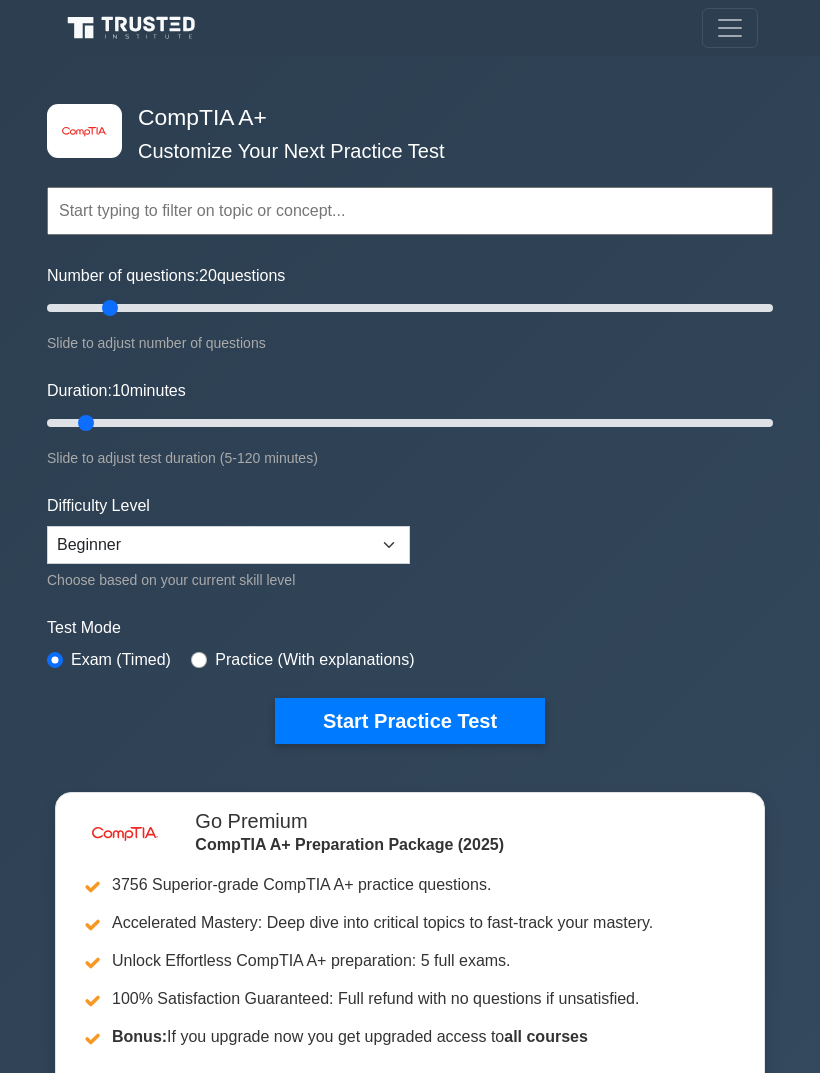 type on "20" 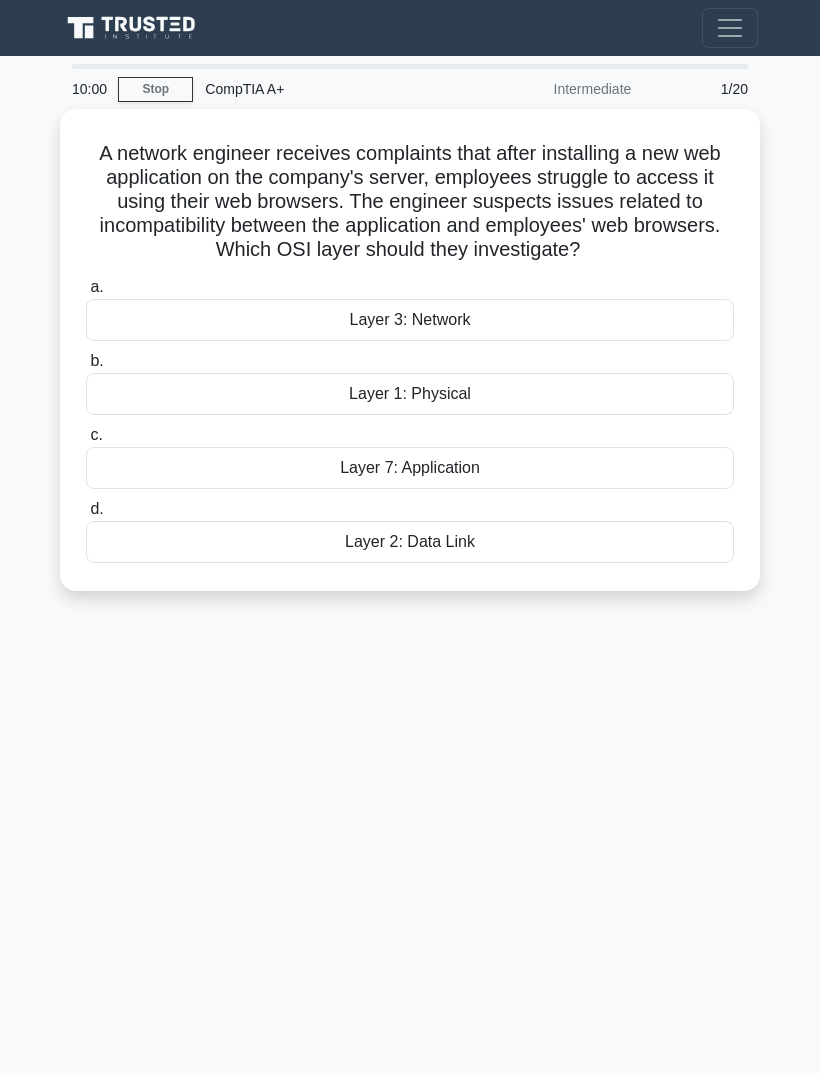 scroll, scrollTop: 0, scrollLeft: 0, axis: both 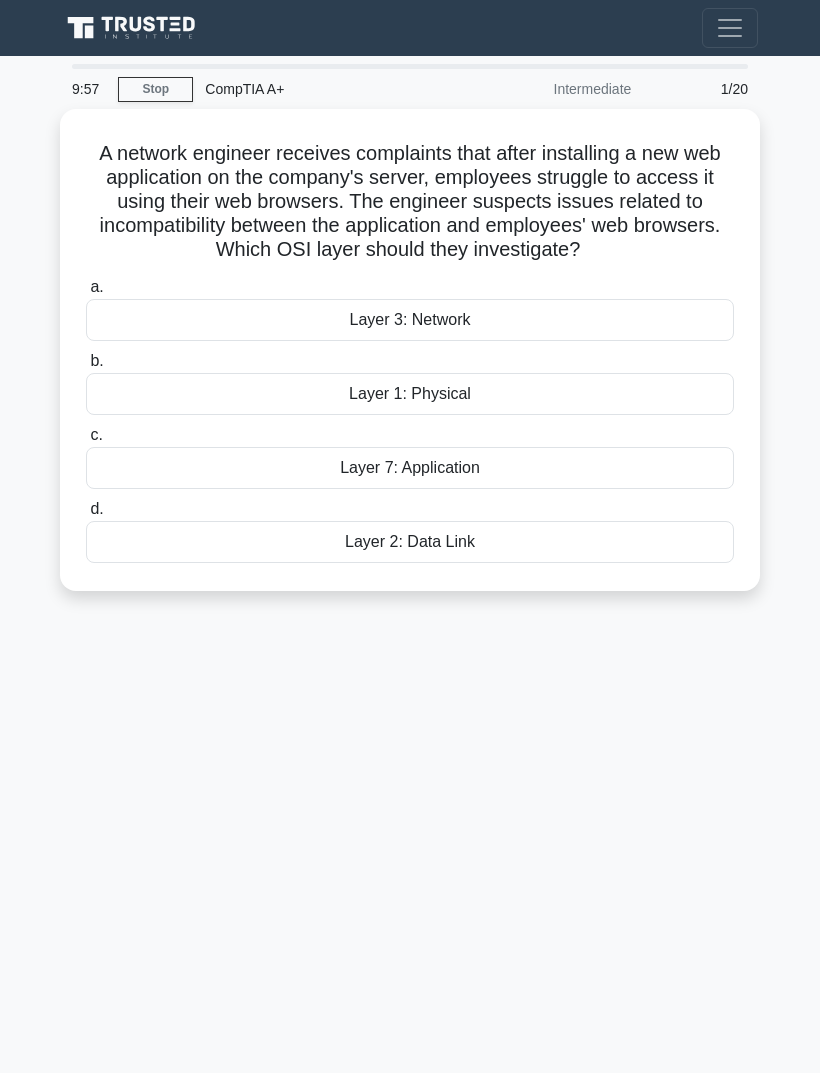 click on "Stop" at bounding box center [155, 89] 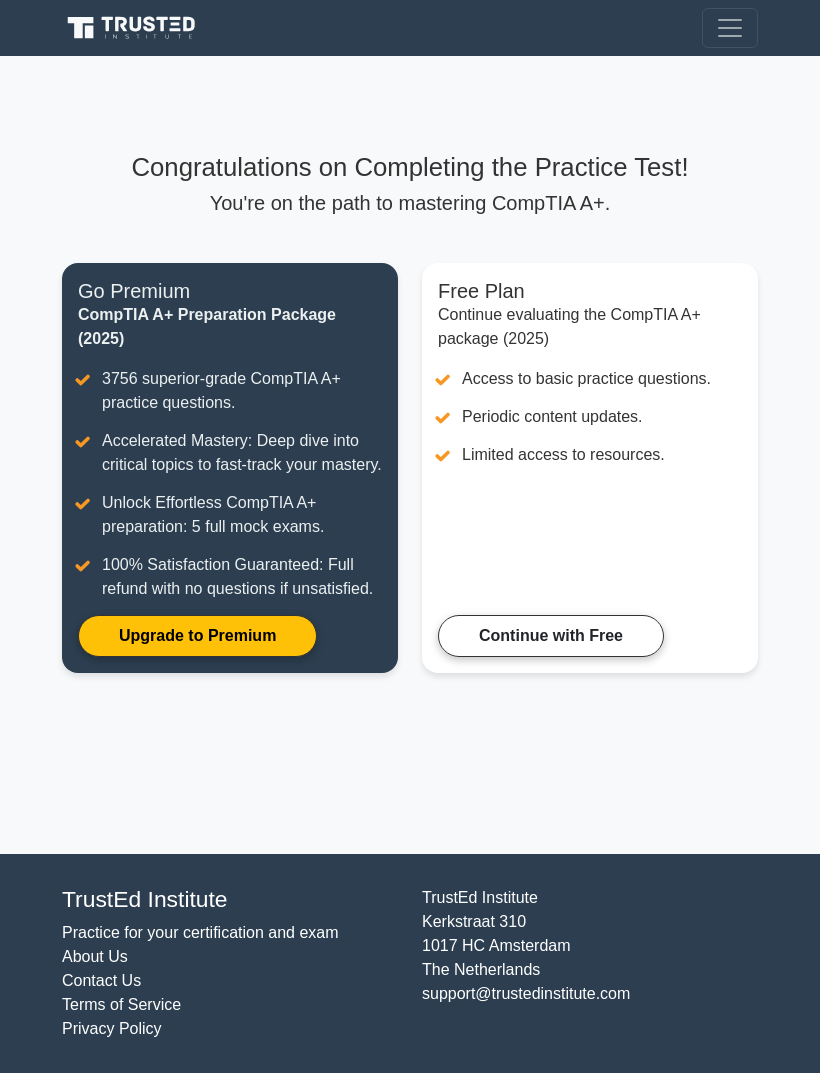 scroll, scrollTop: 0, scrollLeft: 0, axis: both 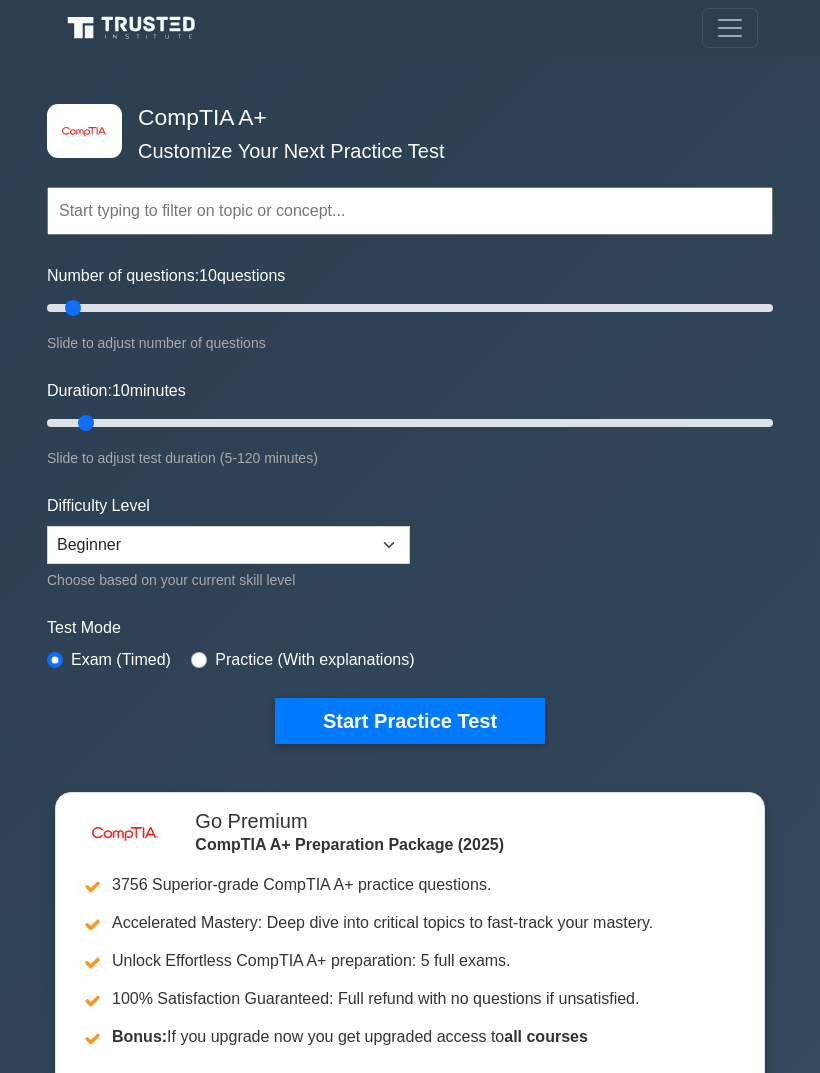 click on "Practice (With explanations)" at bounding box center [302, 660] 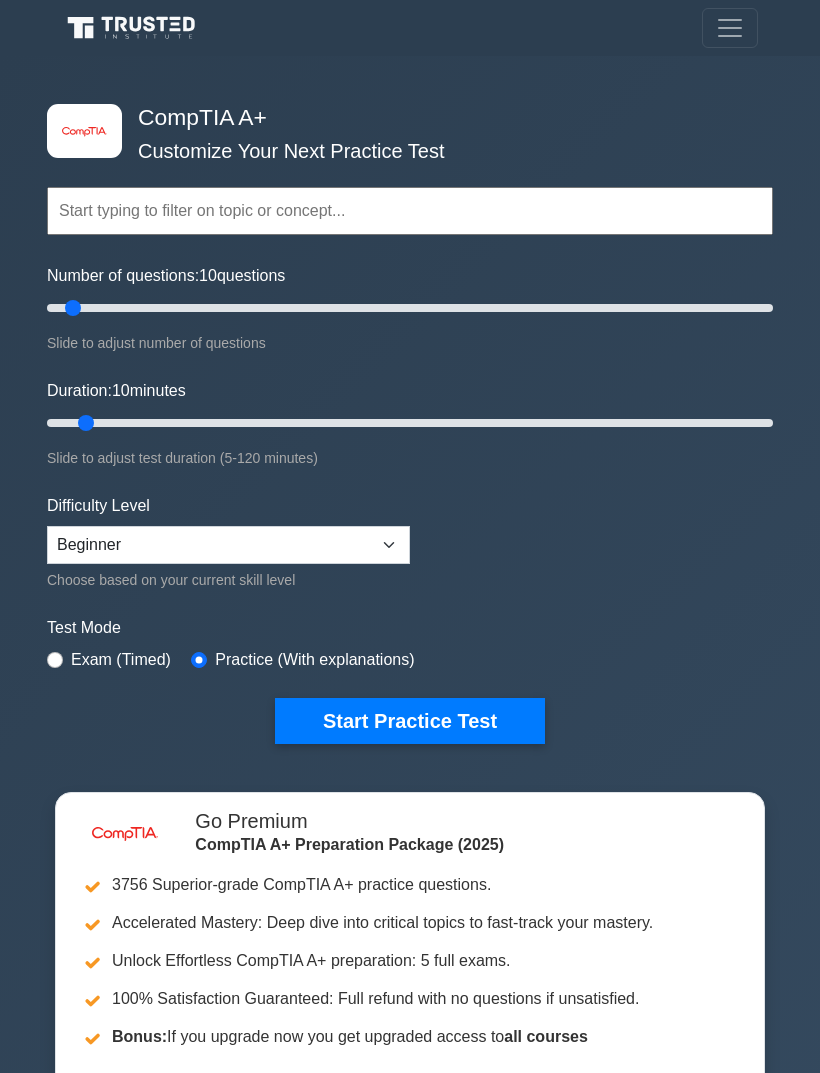 click at bounding box center [55, 660] 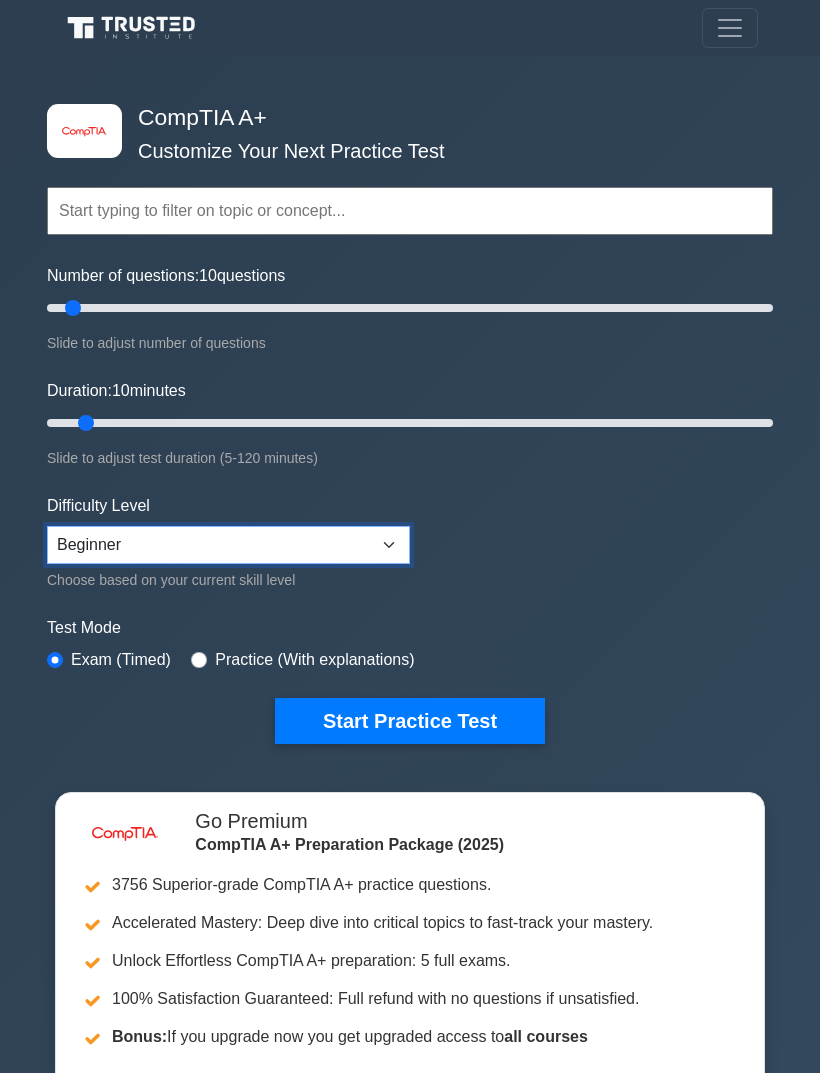 click on "Beginner
Intermediate
Expert" at bounding box center [228, 545] 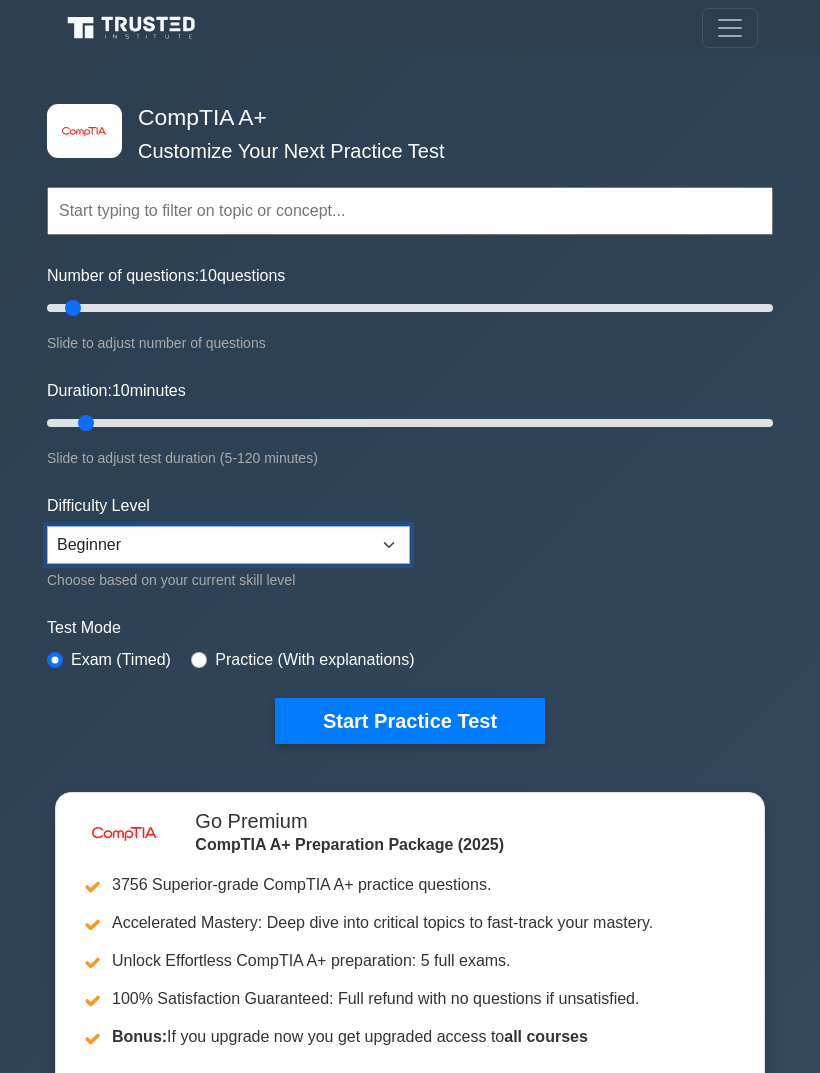 select on "intermediate" 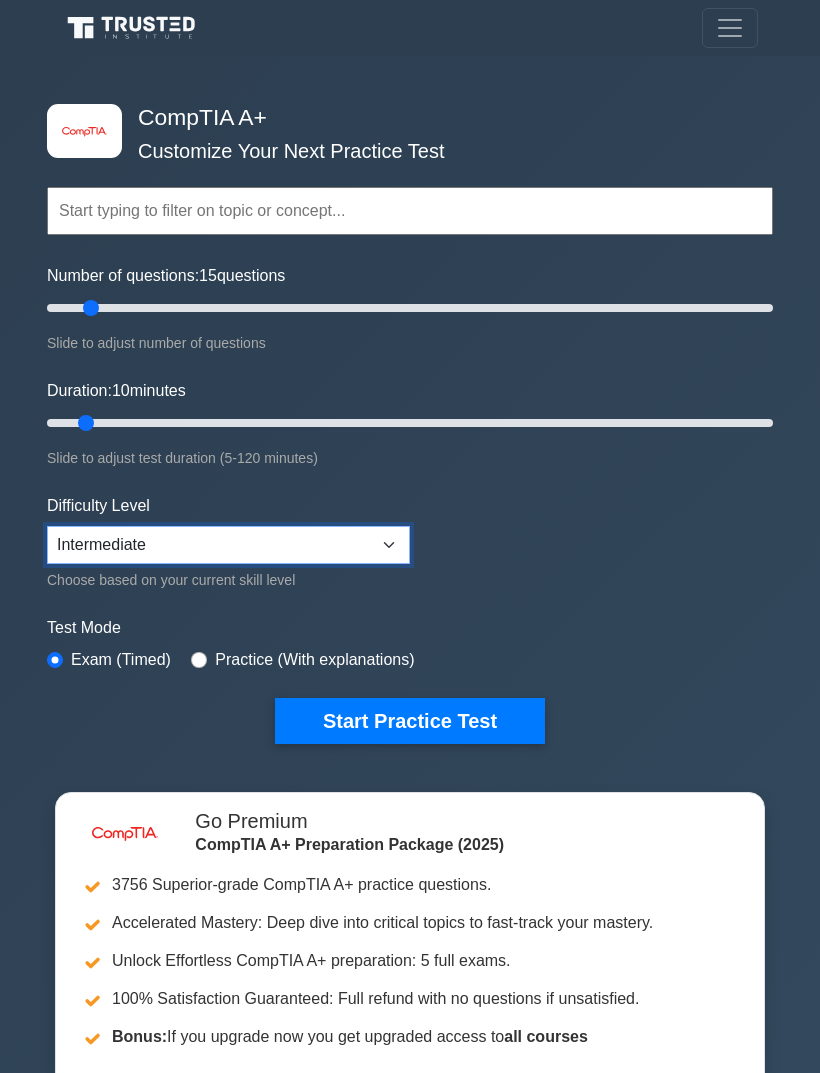 type on "15" 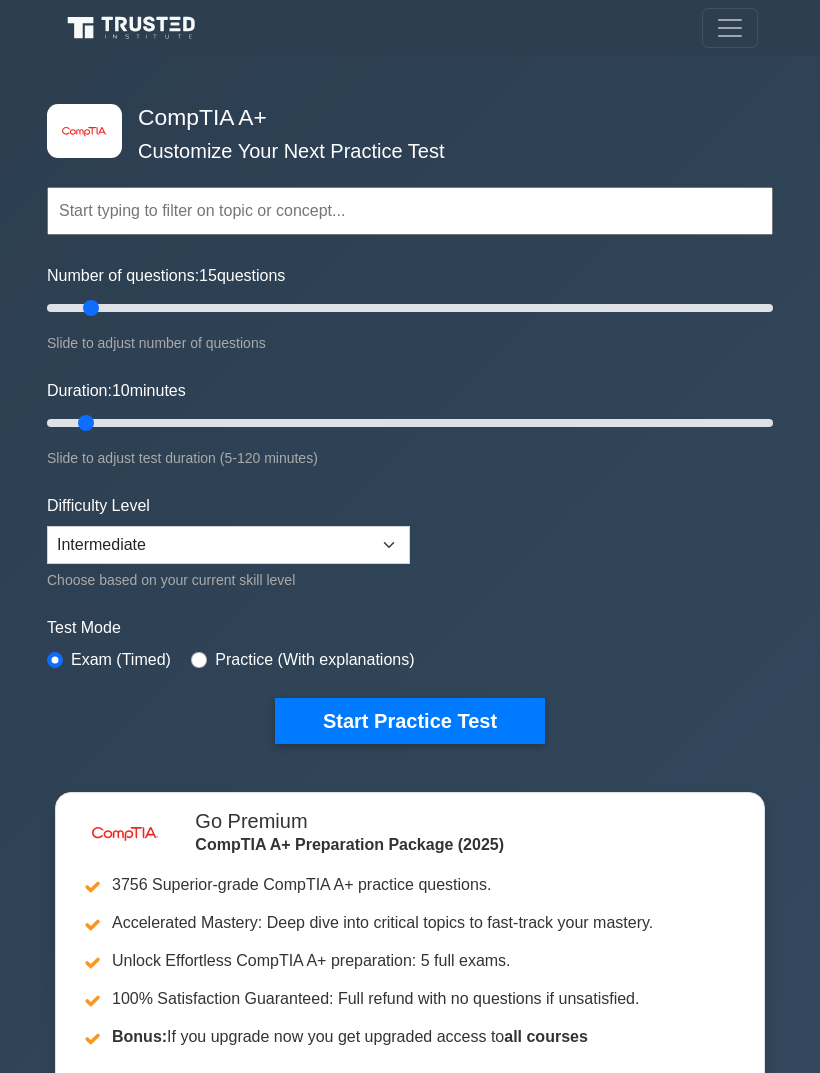 click on "Start Practice Test" at bounding box center [410, 721] 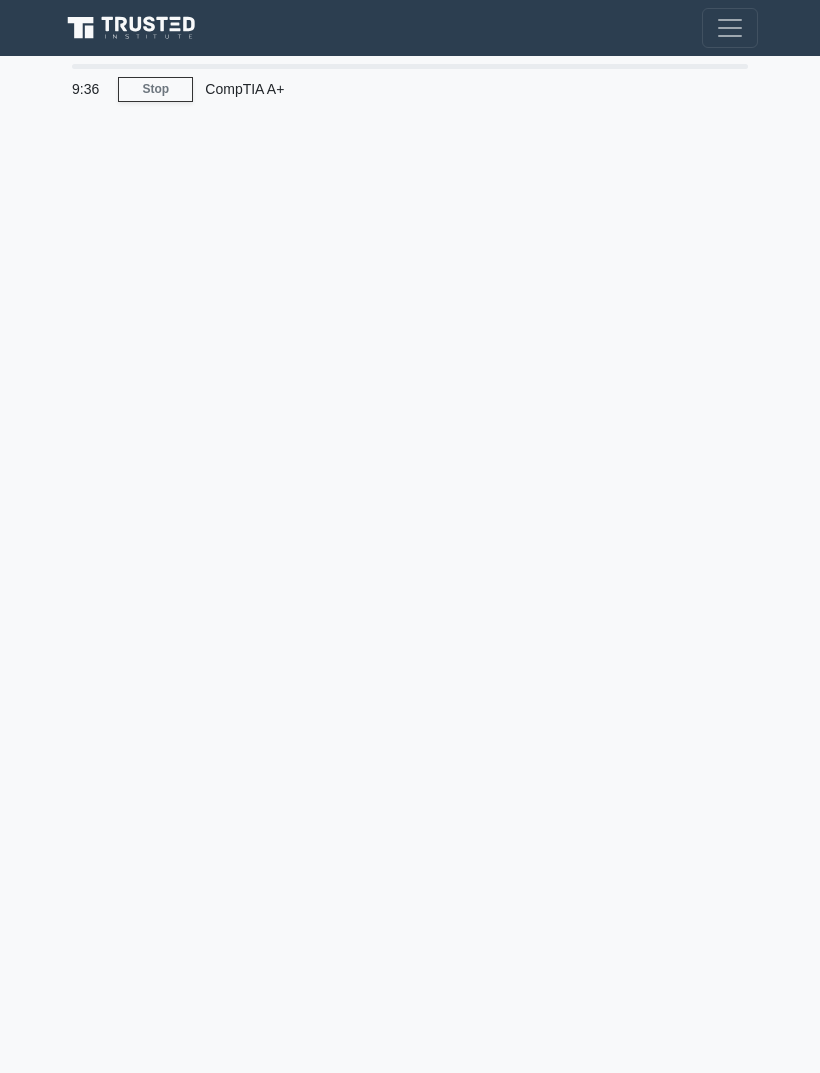 scroll, scrollTop: 0, scrollLeft: 0, axis: both 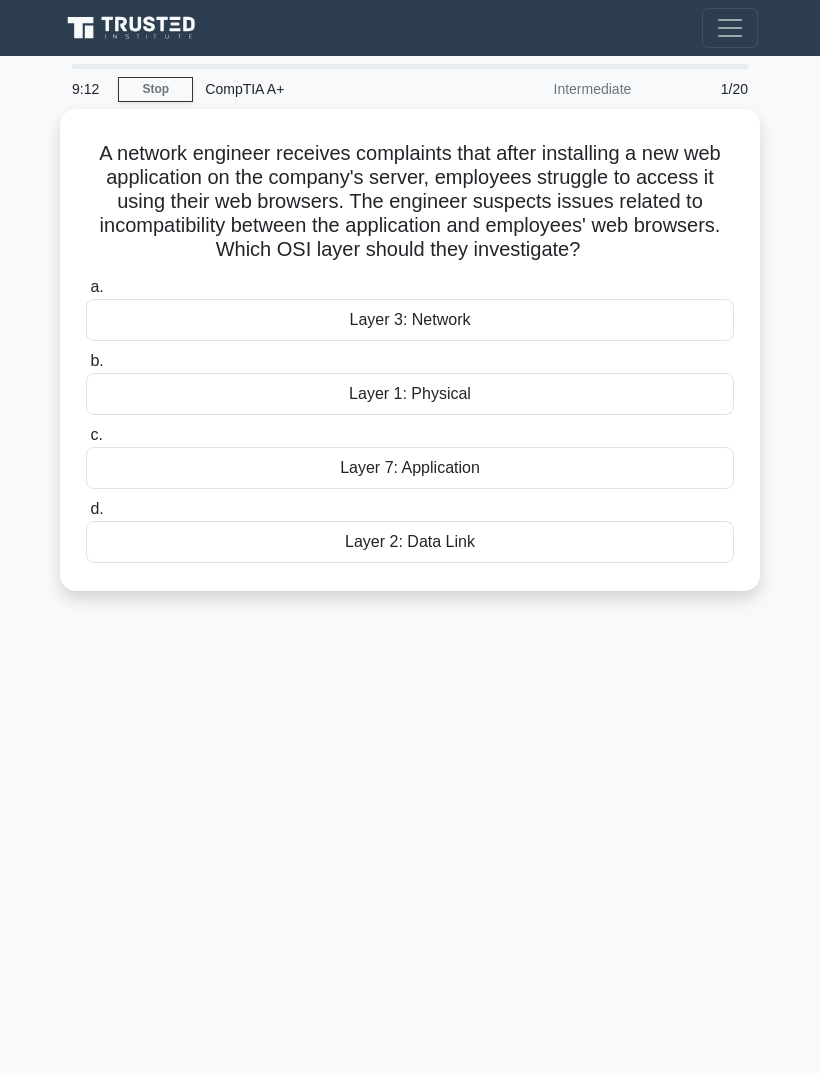 click on "9:12
Stop
CompTIA A+
Intermediate
1/20
A network engineer receives complaints that after installing a new web application on the company's server, employees struggle to access it using their web browsers. The engineer suspects issues related to incompatibility between the application and employees' web browsers. Which OSI layer should they investigate?
.spinner_0XTQ{transform-origin:center;animation:spinner_y6GP .75s linear infinite}@keyframes spinner_y6GP{100%{transform:rotate(360deg)}}
a." at bounding box center (410, 564) 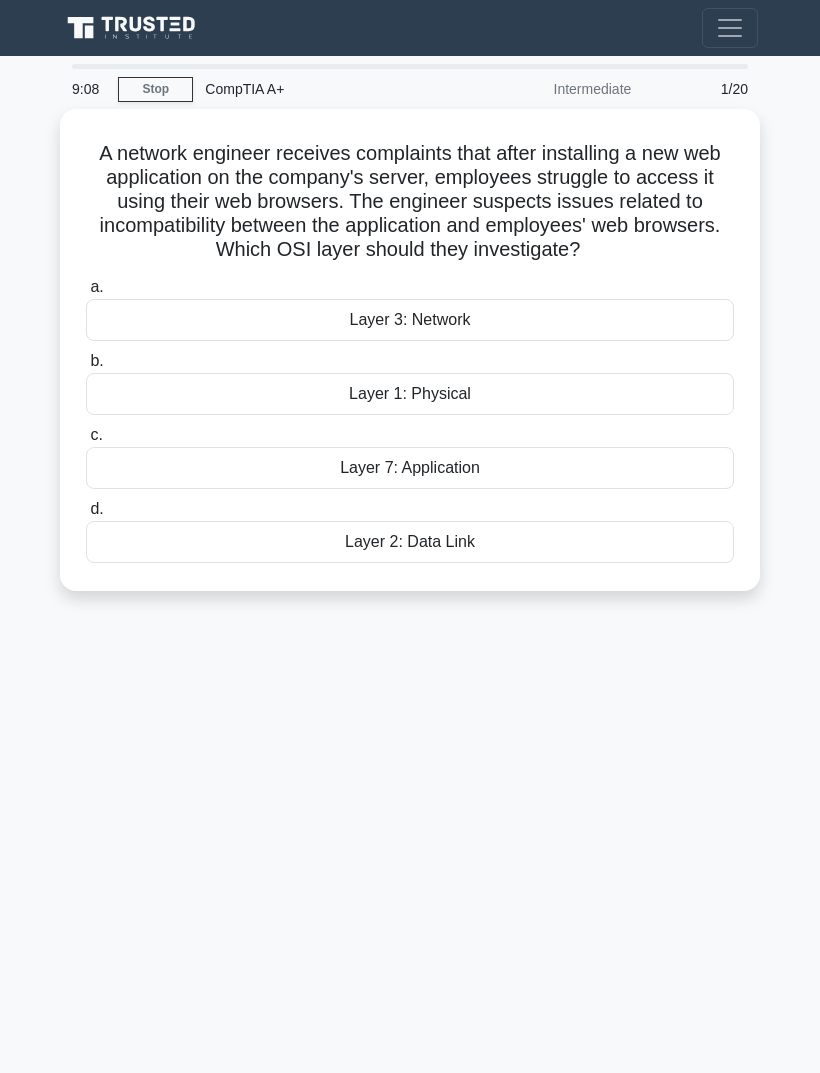 click on "Layer 7: Application" at bounding box center [410, 468] 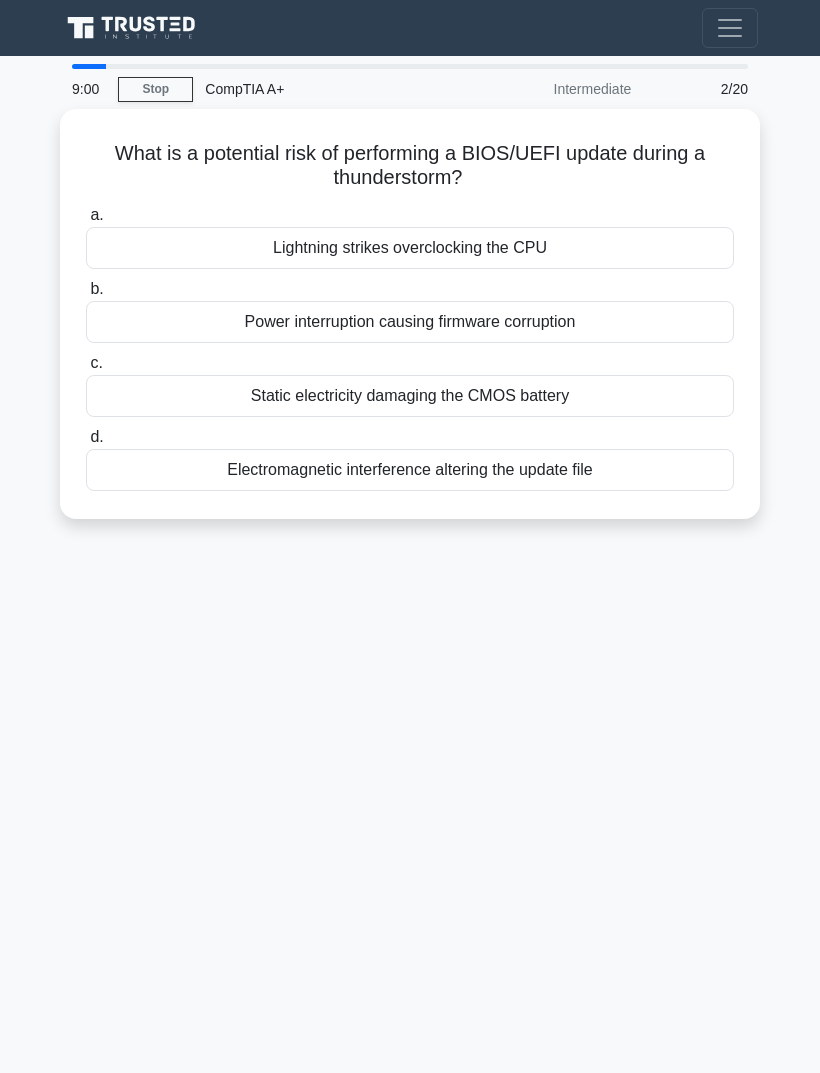 click on "Power interruption causing firmware corruption" at bounding box center [410, 322] 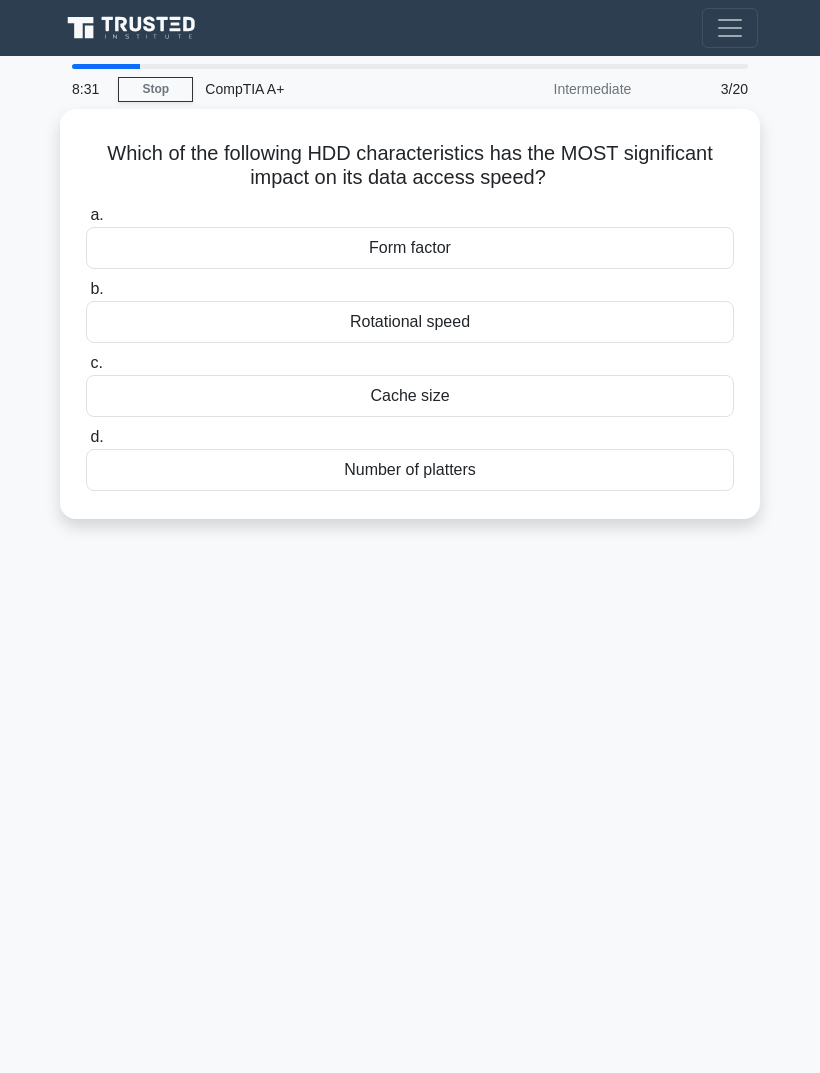 click on "Number of platters" at bounding box center (410, 470) 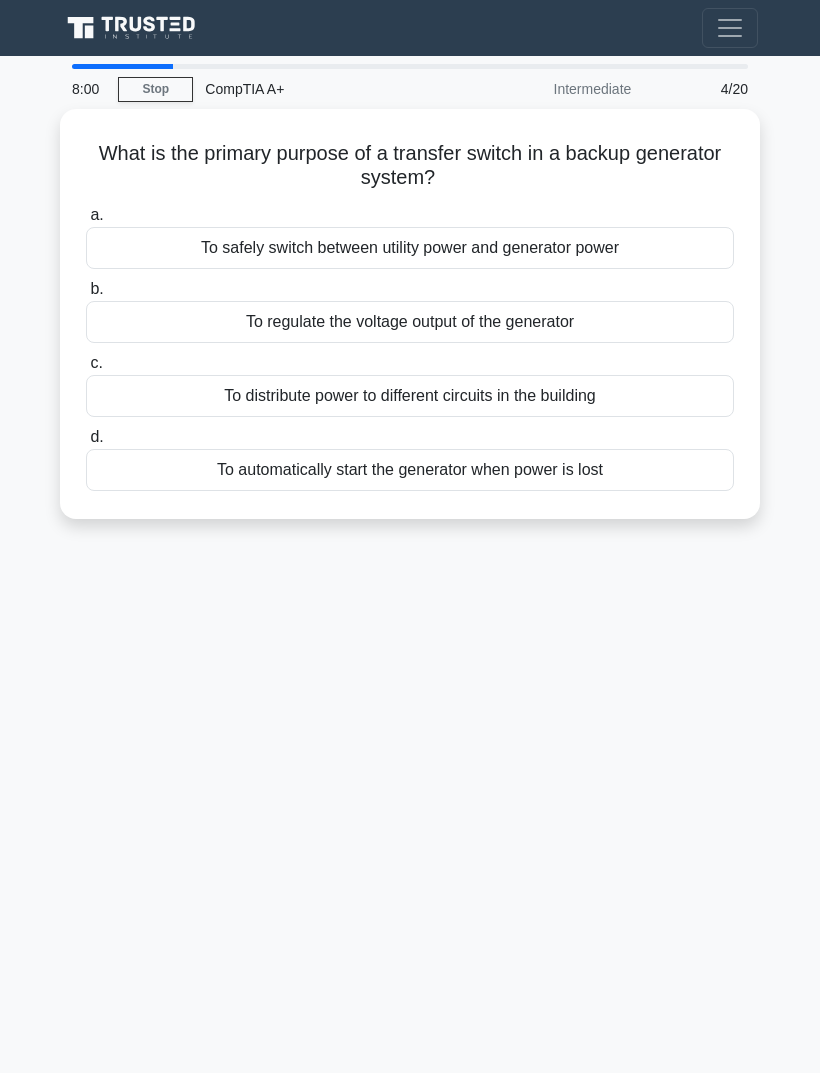 click on "To automatically start the generator when power is lost" at bounding box center [410, 470] 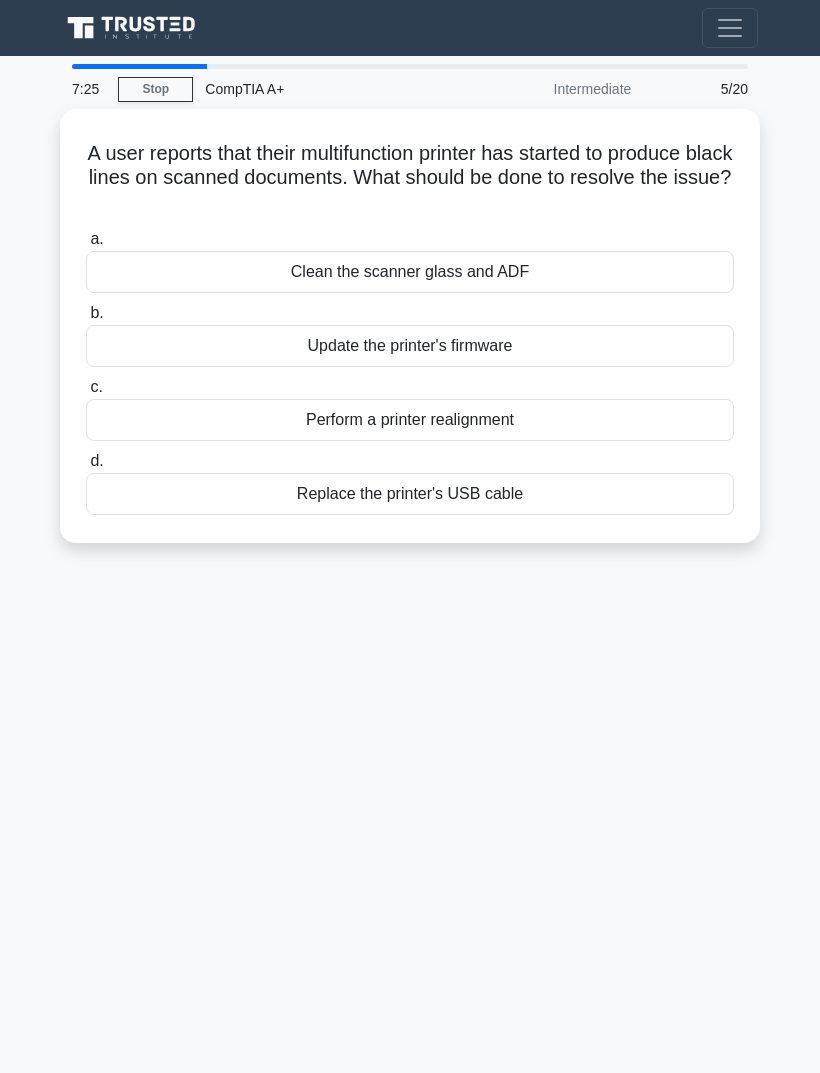 click on "Update the printer's firmware" at bounding box center (410, 346) 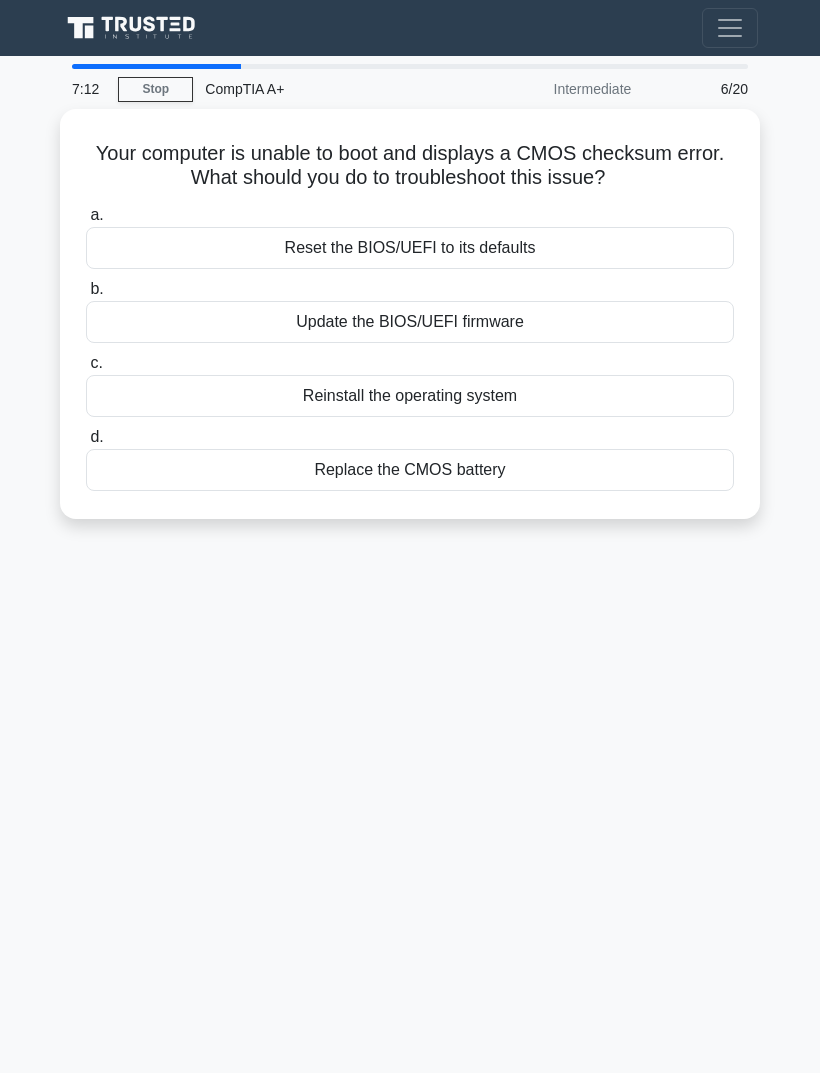 click on "Replace the CMOS battery" at bounding box center (410, 470) 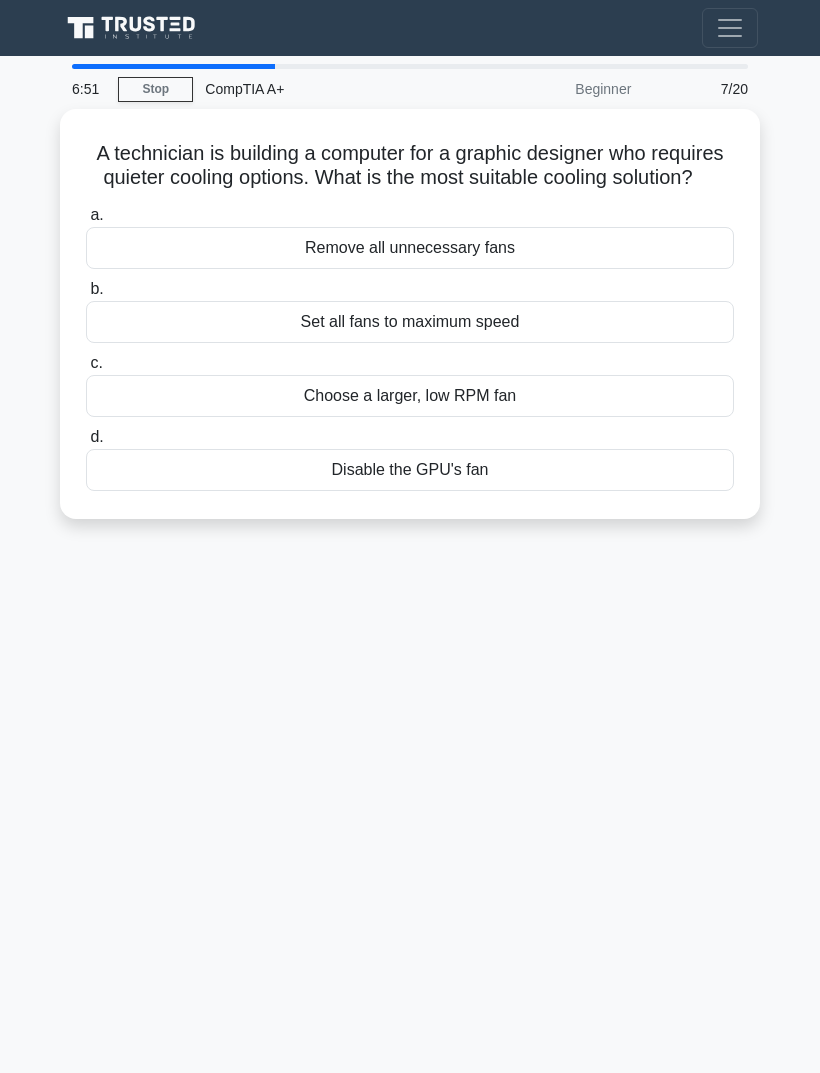 click on "Choose a larger, low RPM fan" at bounding box center [410, 396] 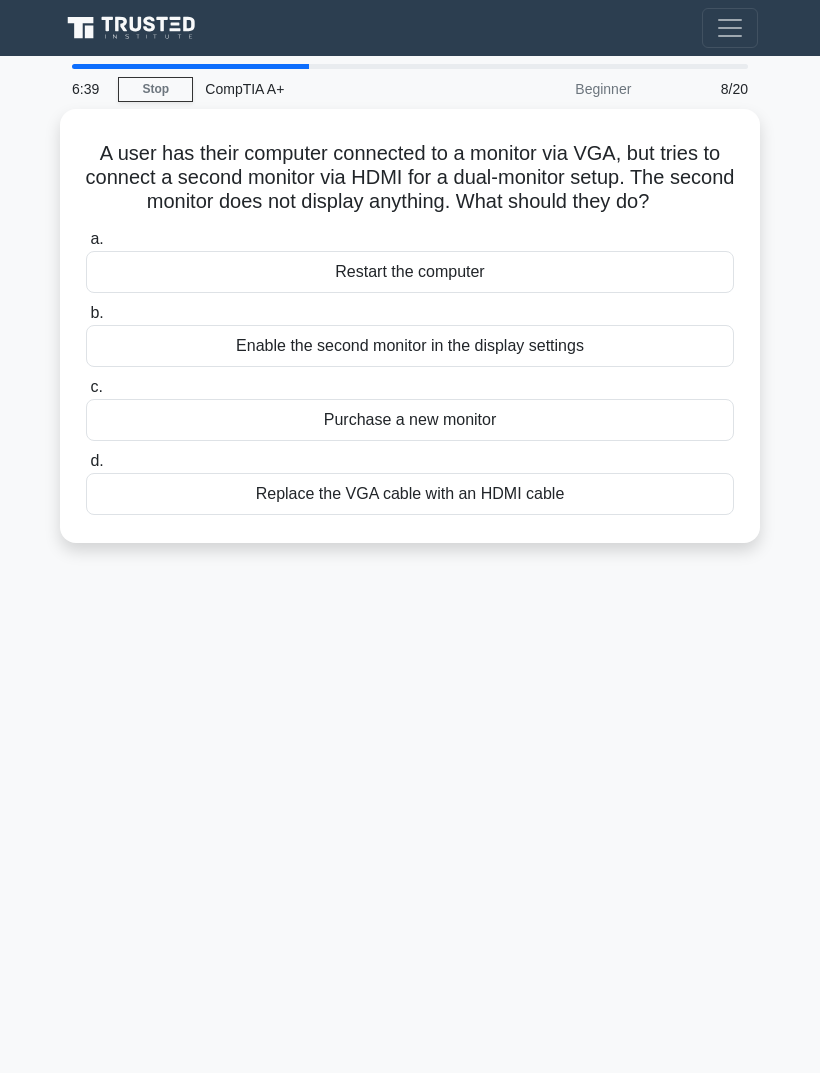 click on "Enable the second monitor in the display settings" at bounding box center (410, 346) 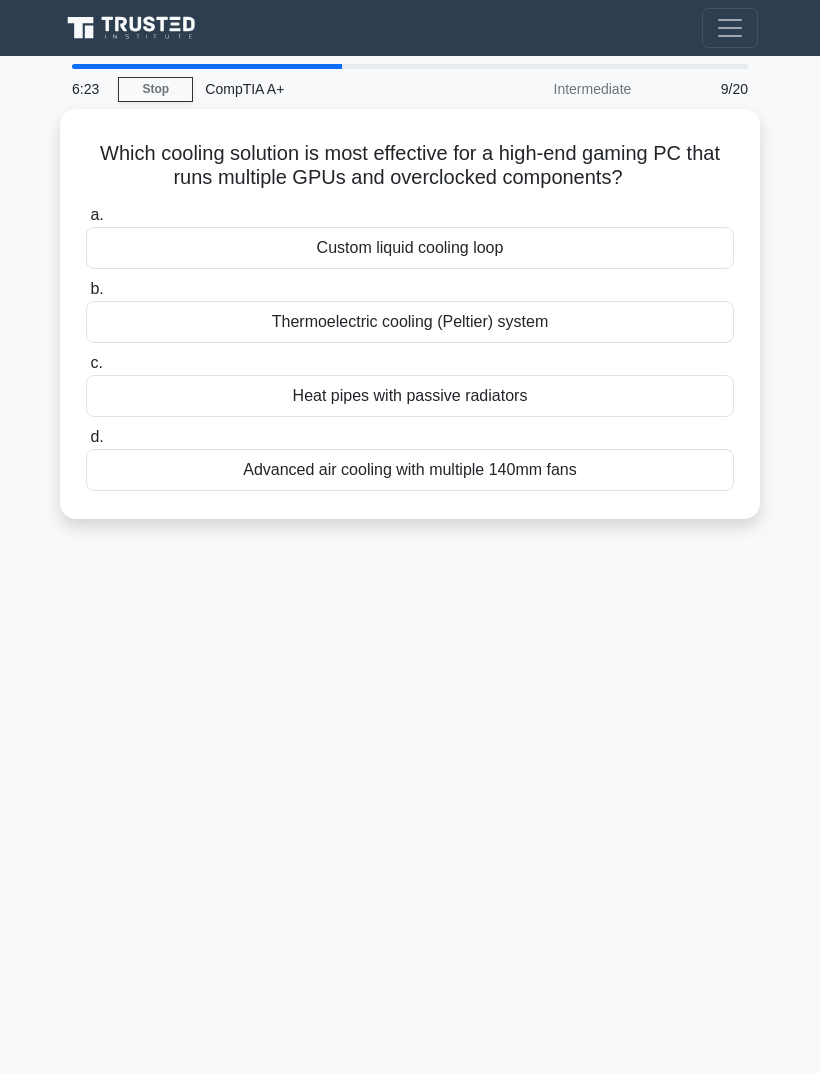 click on "a.
Custom liquid cooling loop" at bounding box center (410, 236) 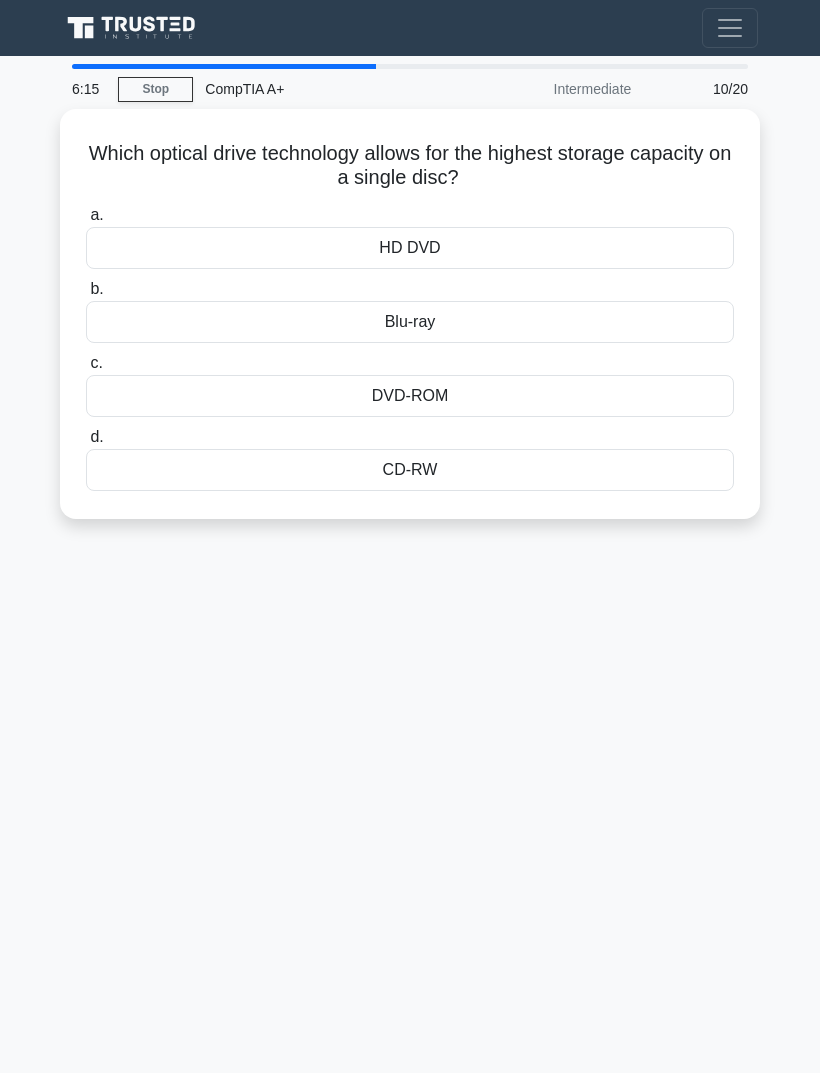 click on "Blu-ray" at bounding box center (410, 322) 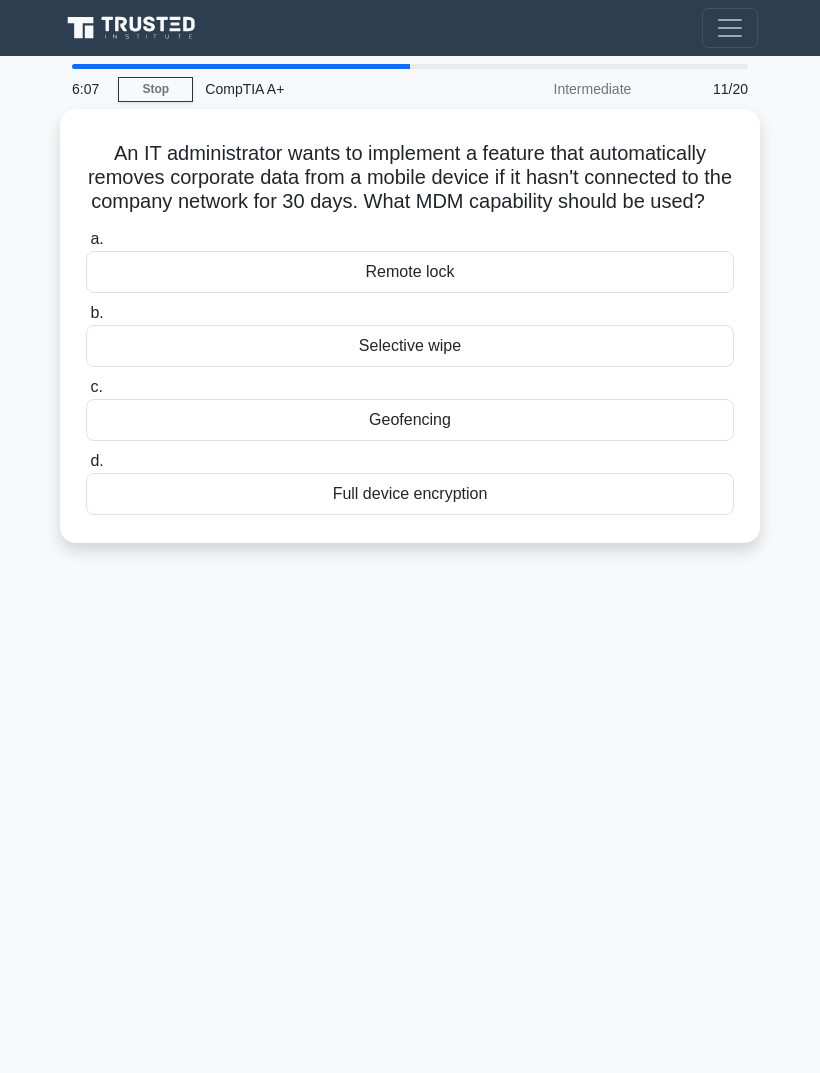 click on "Selective wipe" at bounding box center (410, 346) 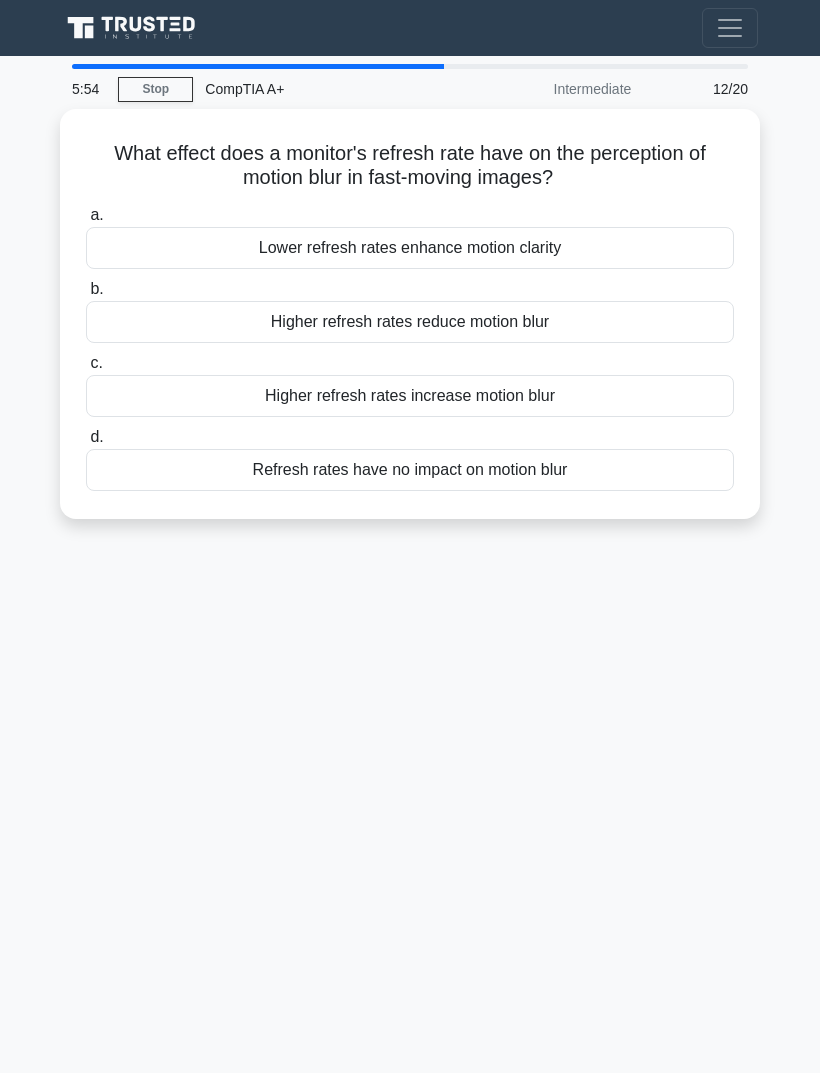click on "Higher refresh rates reduce motion blur" at bounding box center (410, 322) 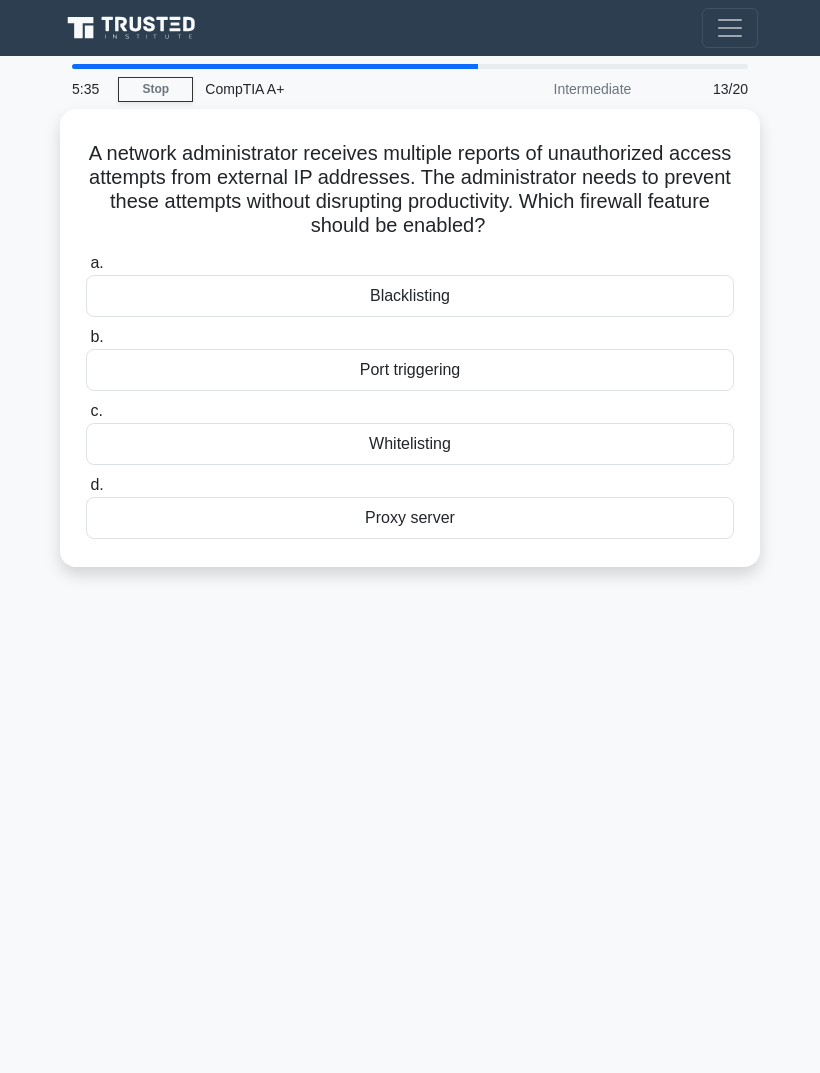 click on "Proxy server" at bounding box center (410, 518) 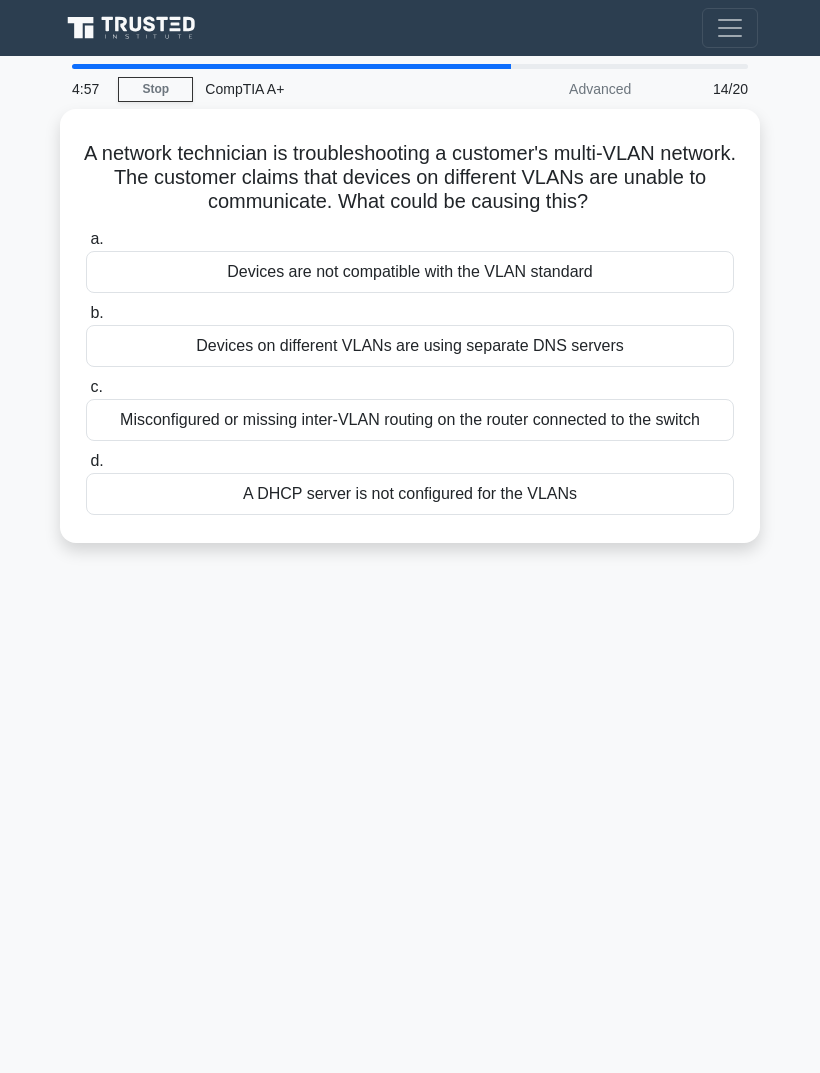 click on "A DHCP server is not configured for the VLANs" at bounding box center (410, 494) 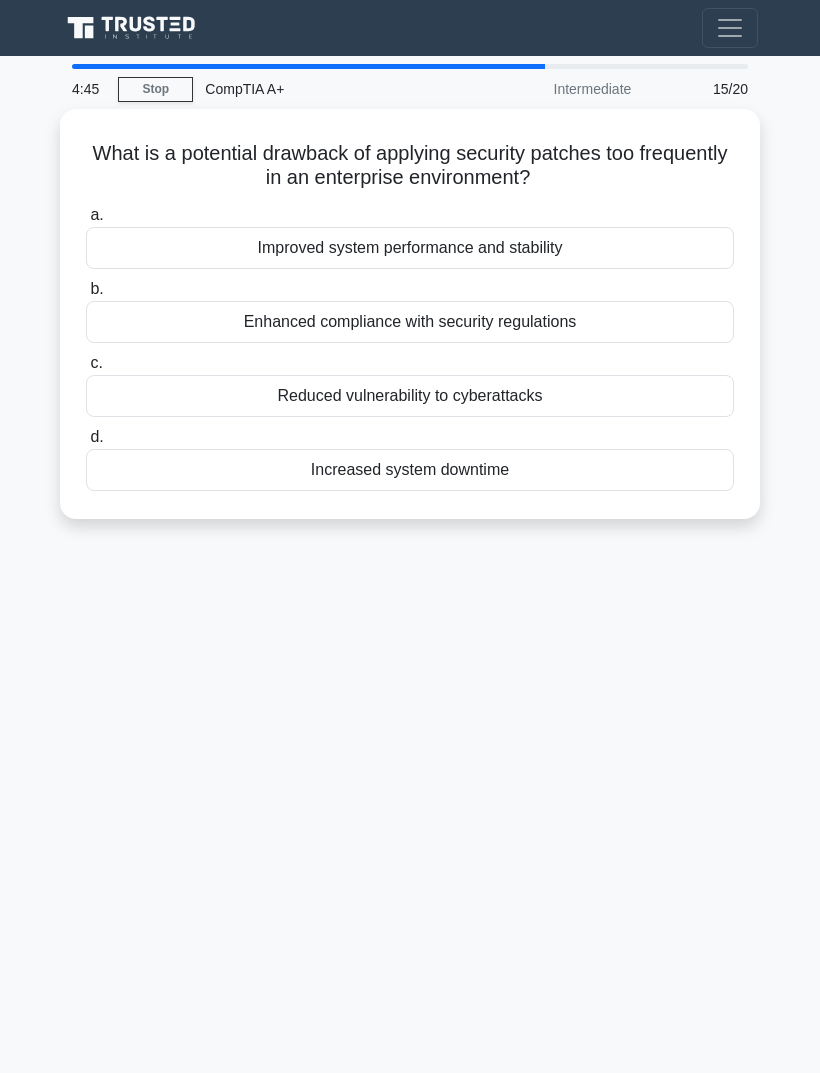 click on "Increased system downtime" at bounding box center [410, 470] 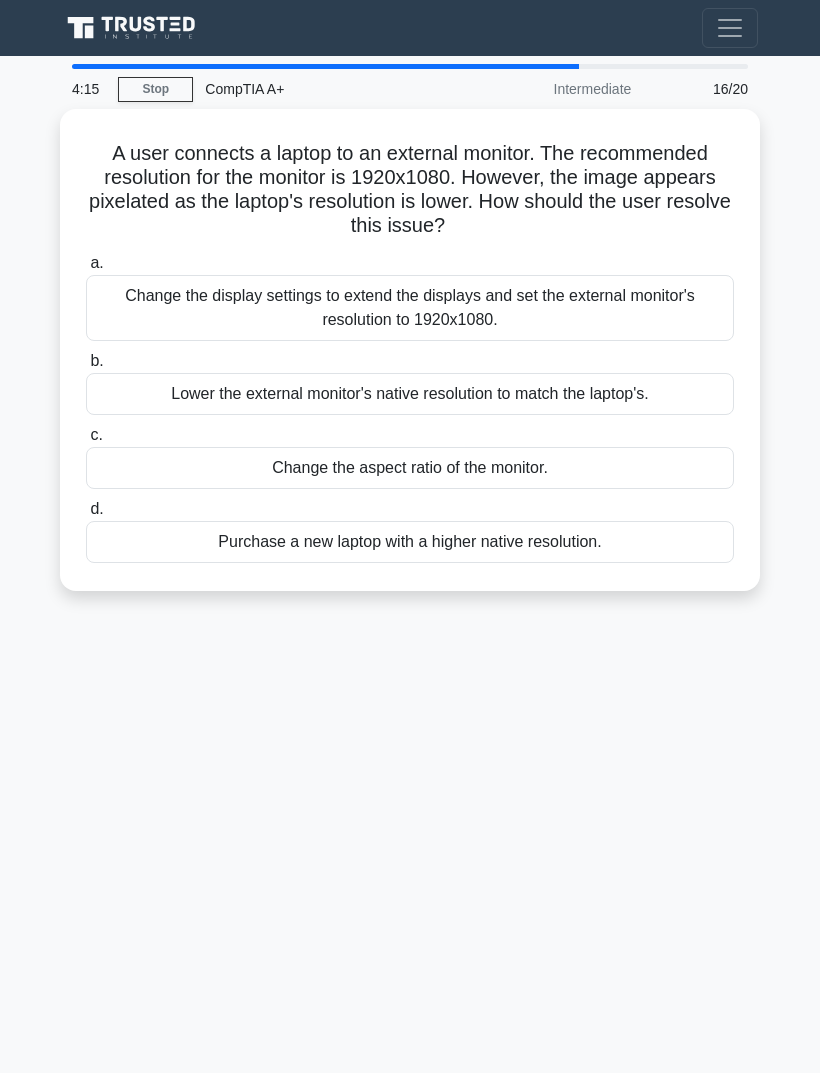 click on "Change the display settings to extend the displays and set the external monitor's resolution to 1920x1080." at bounding box center (410, 308) 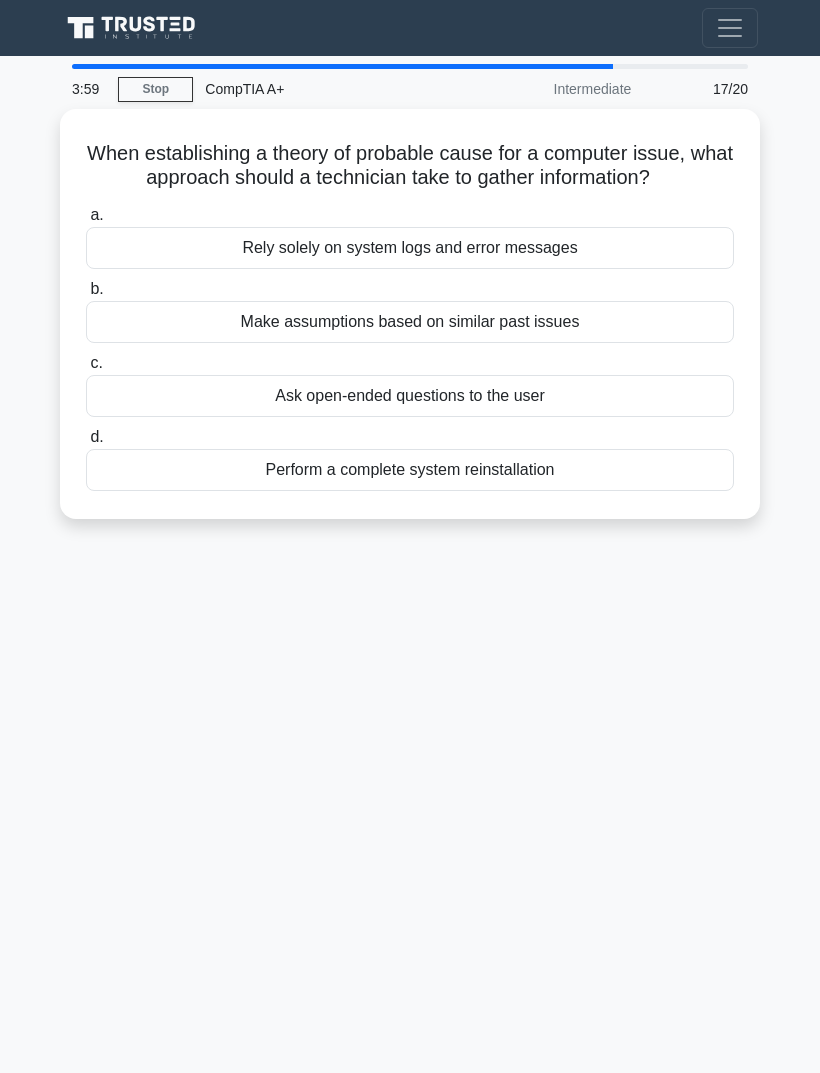 click on "Ask open-ended questions to the user" at bounding box center [410, 396] 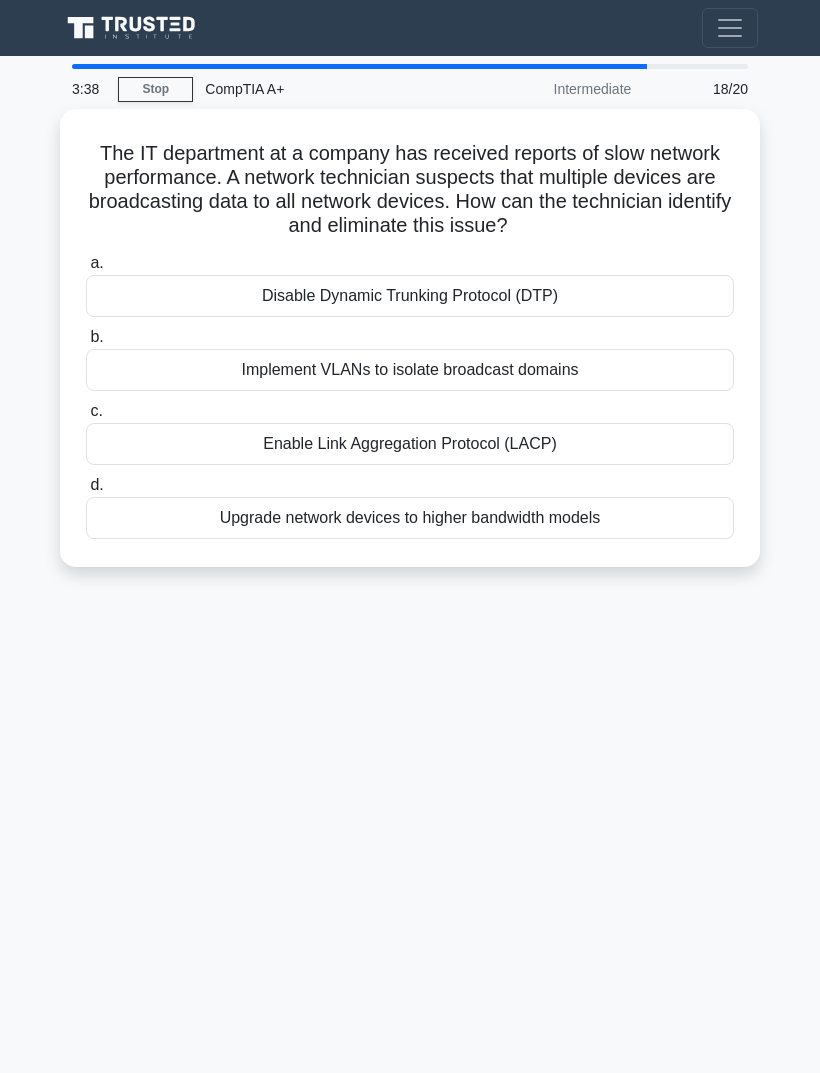 click on "Disable Dynamic Trunking Protocol (DTP)" at bounding box center (410, 296) 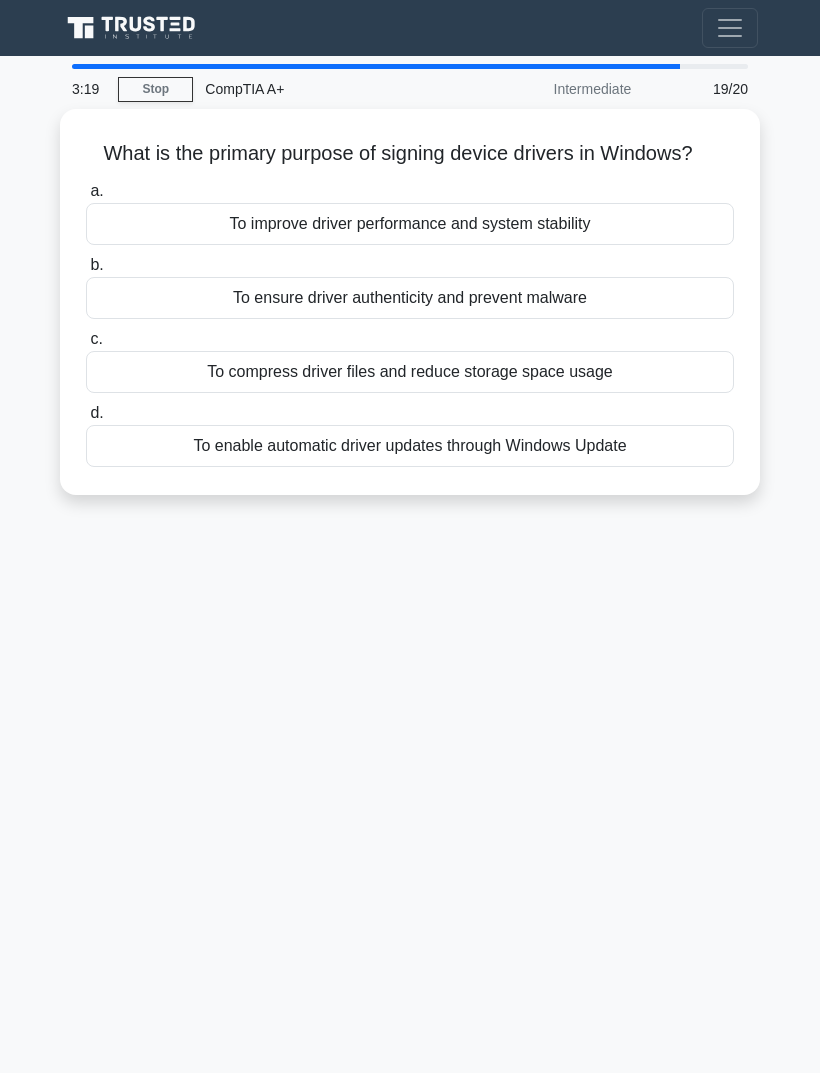 click on "To ensure driver authenticity and prevent malware" at bounding box center (410, 298) 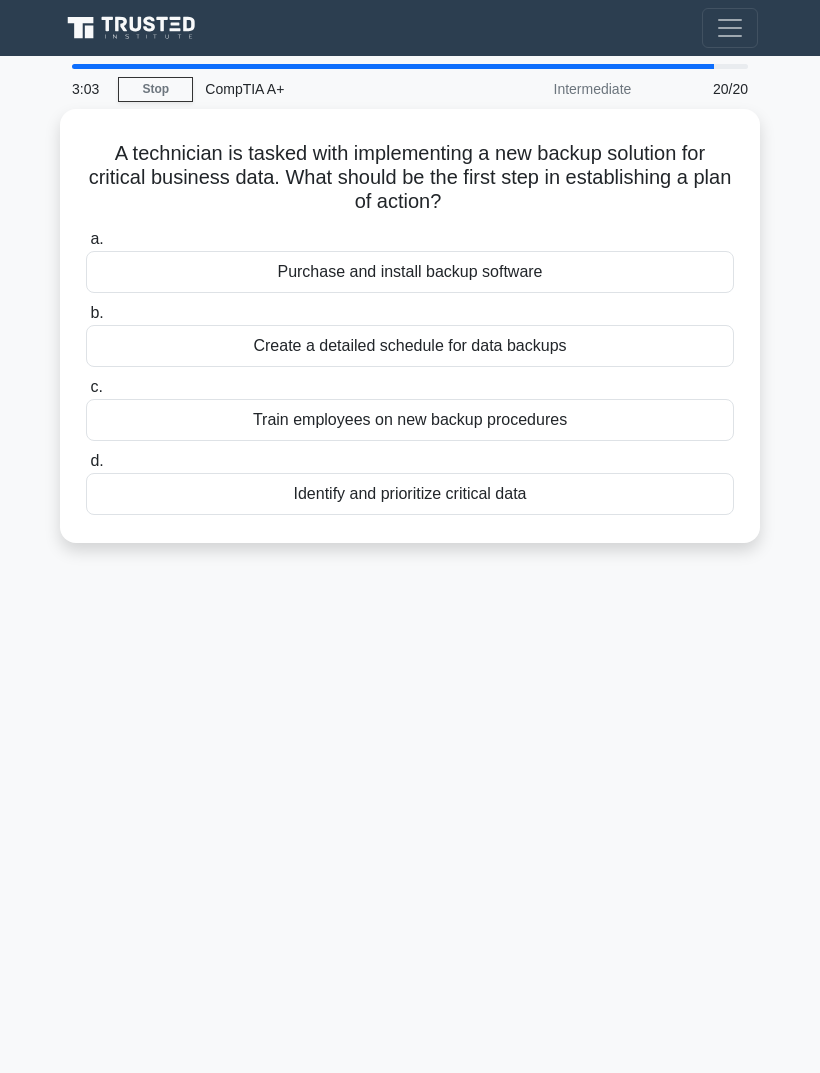 click on "Identify and prioritize critical data" at bounding box center [410, 494] 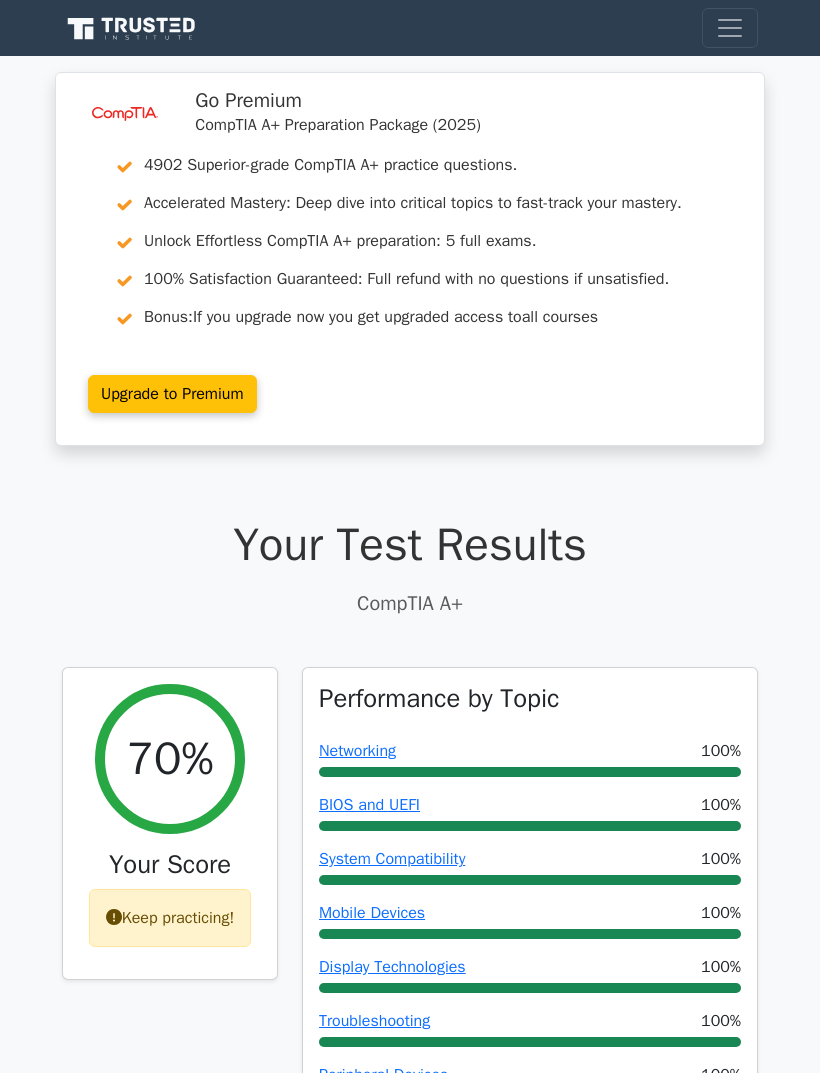 scroll, scrollTop: 0, scrollLeft: 0, axis: both 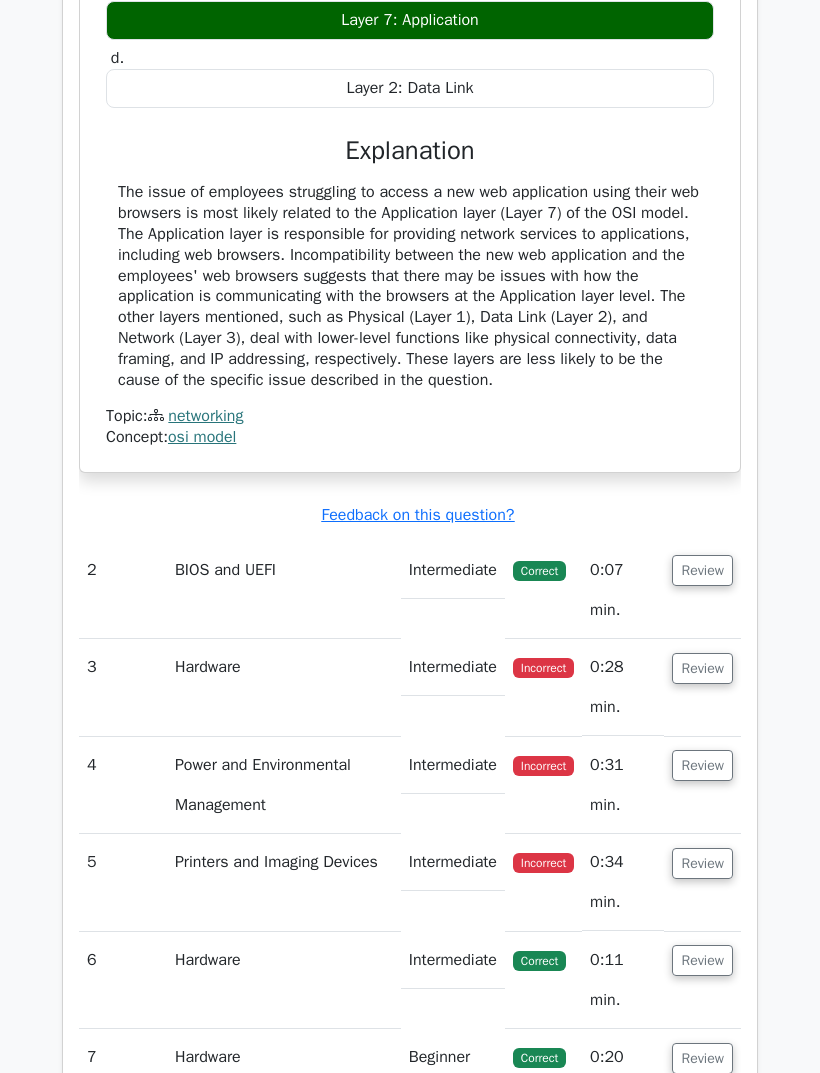 click on "Review" at bounding box center (702, 571) 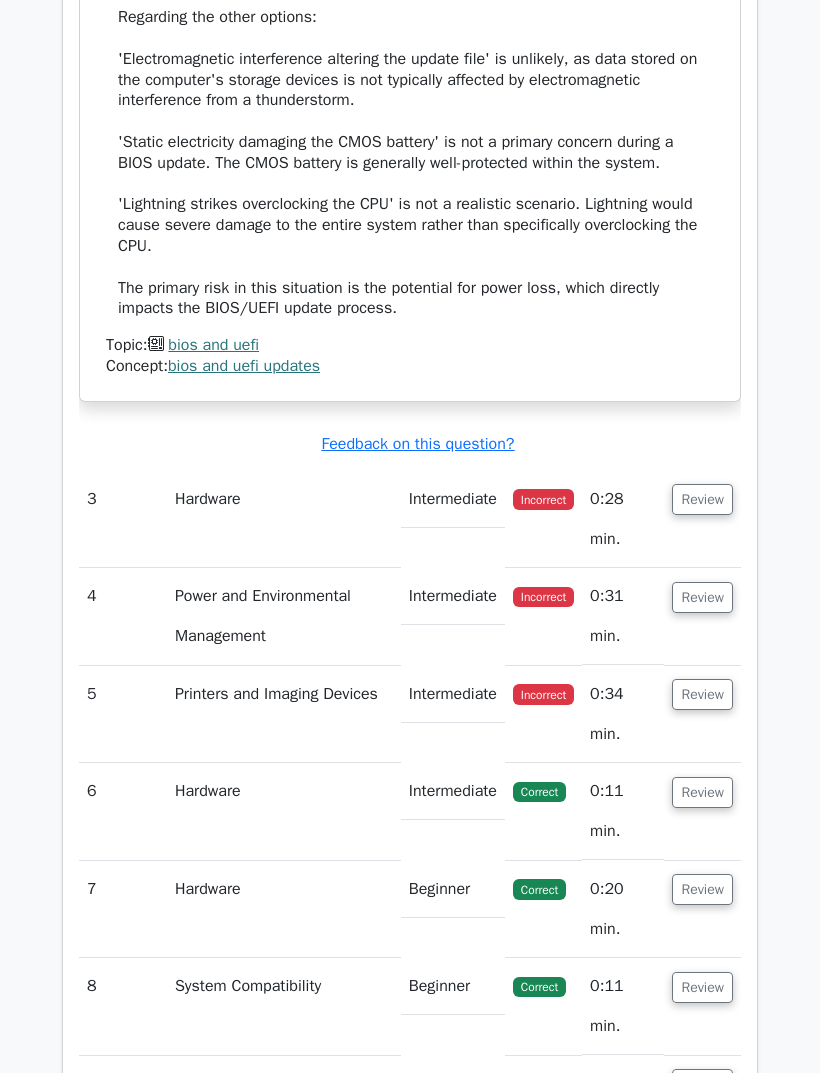 click on "Review" at bounding box center (702, 500) 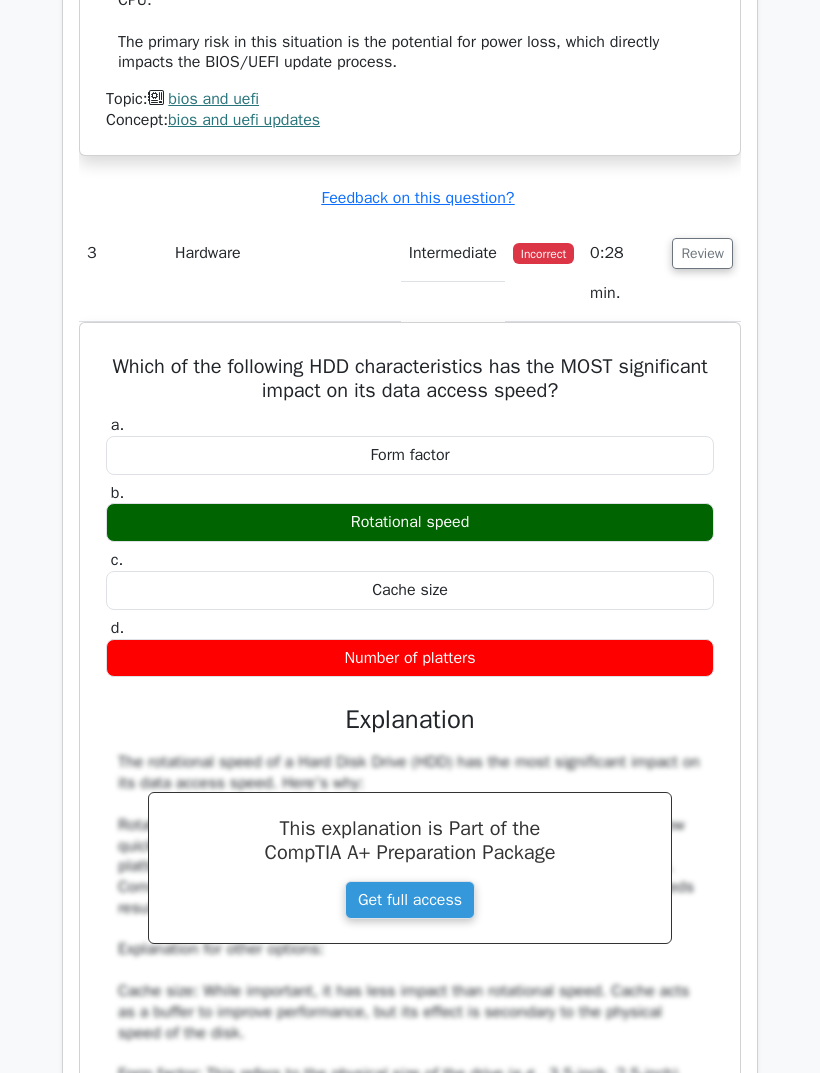 scroll, scrollTop: 3787, scrollLeft: 0, axis: vertical 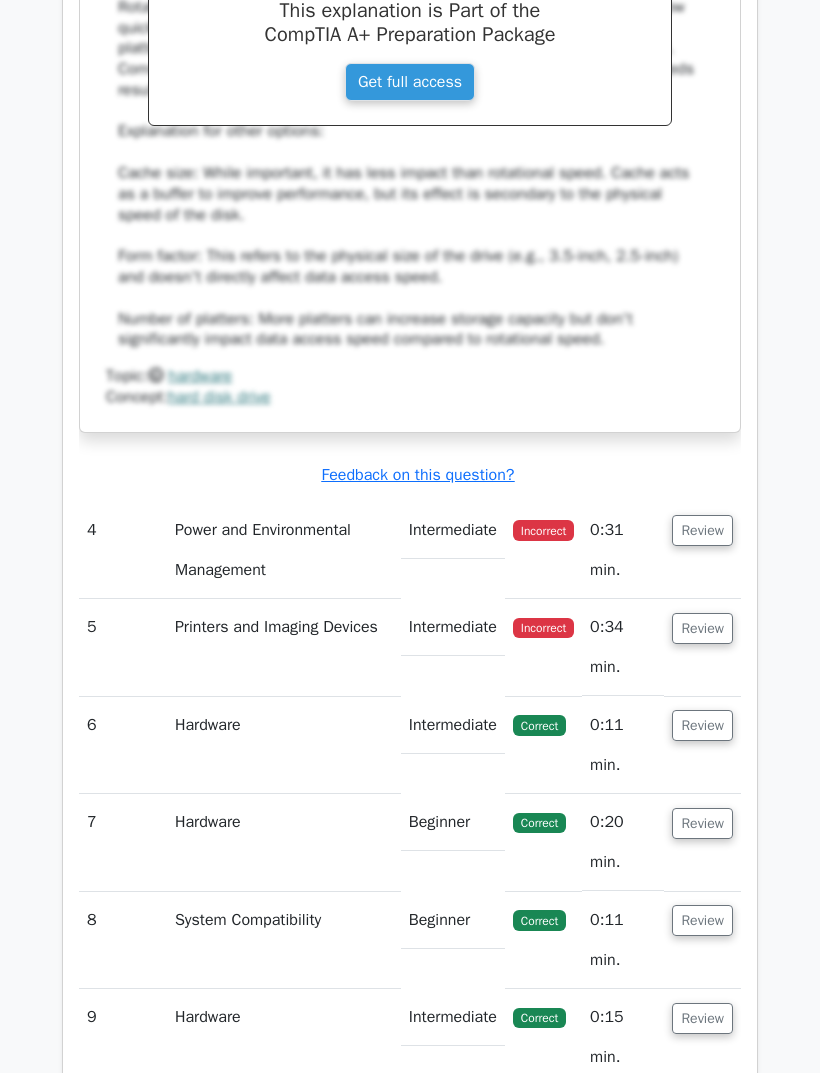 click on "Review" at bounding box center (702, 531) 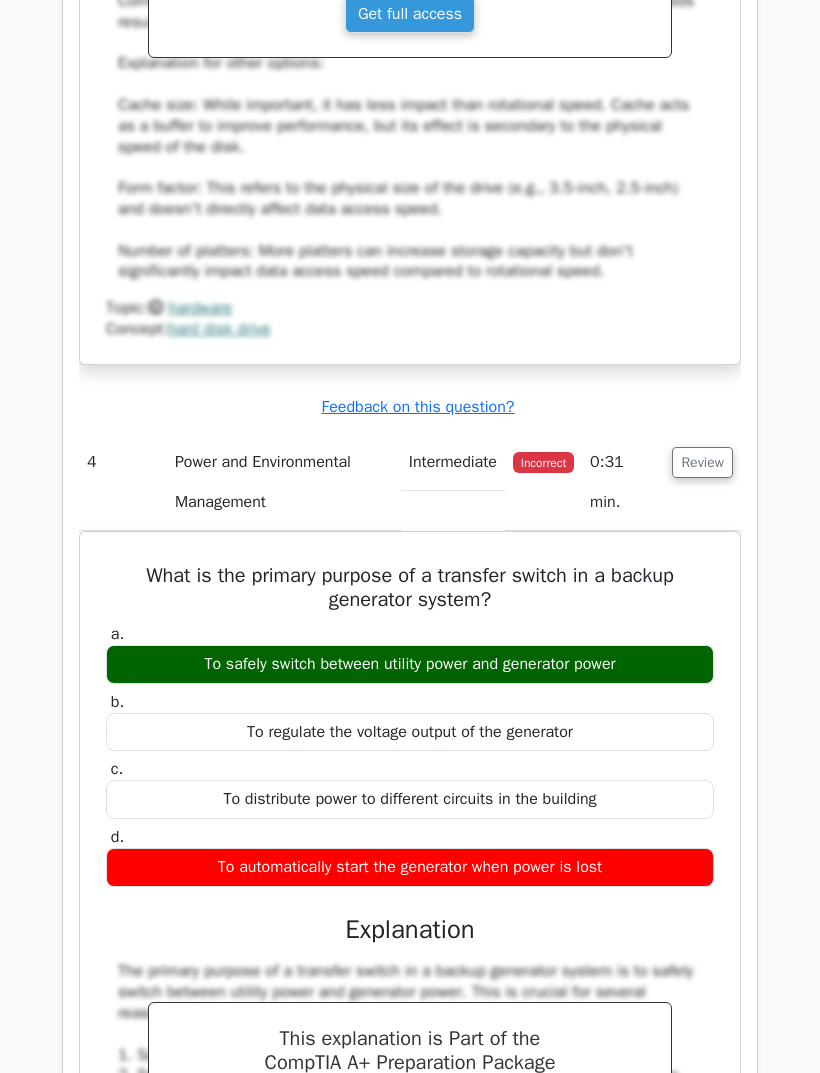 scroll, scrollTop: 4673, scrollLeft: 0, axis: vertical 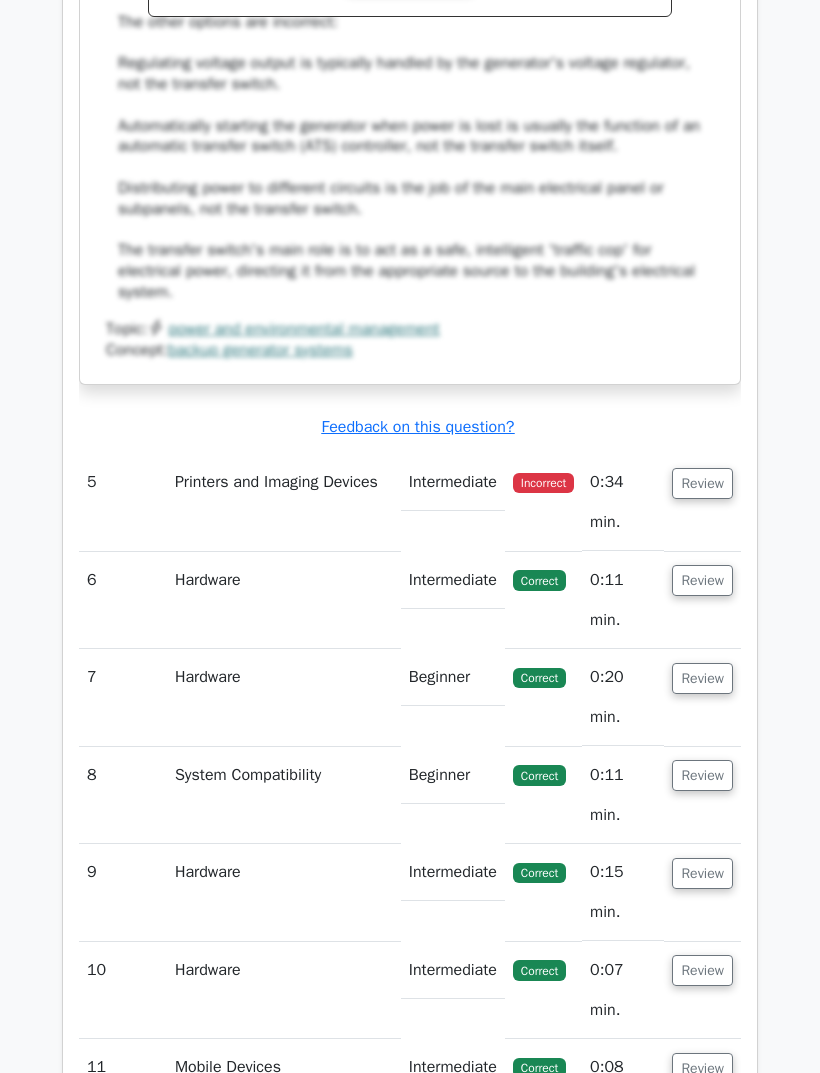 click on "Review" at bounding box center [702, 484] 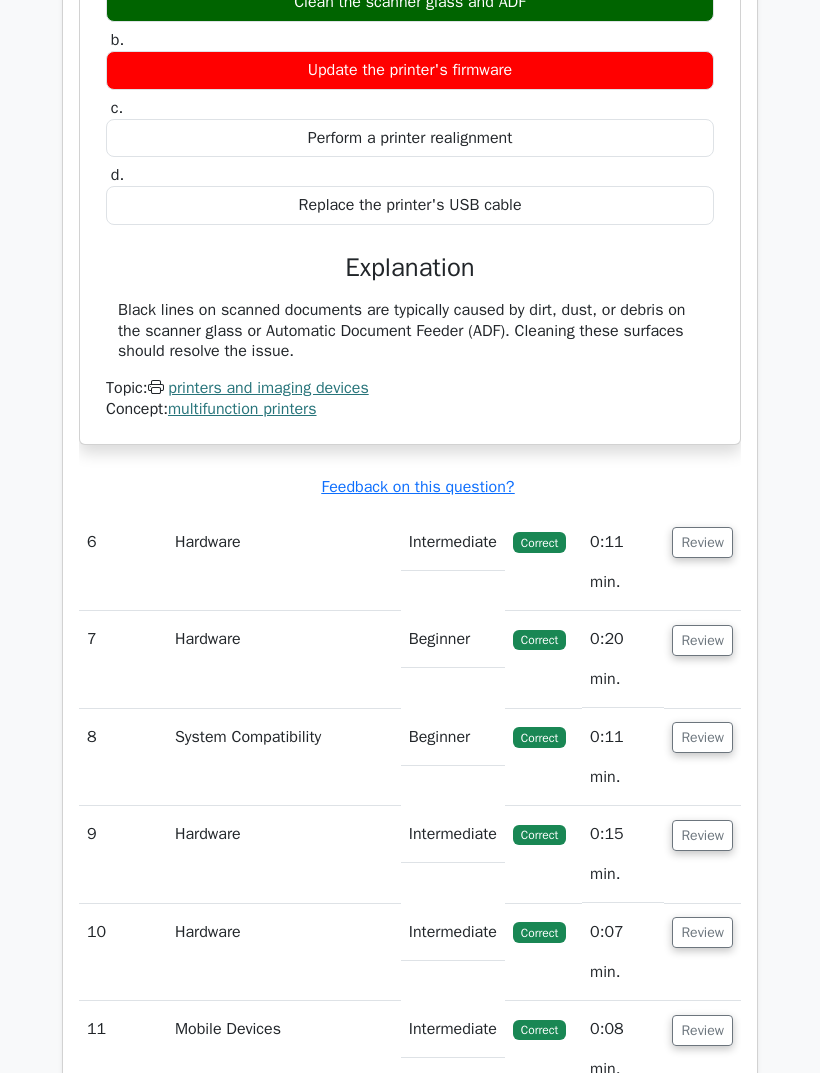 click on "Review" at bounding box center [702, 543] 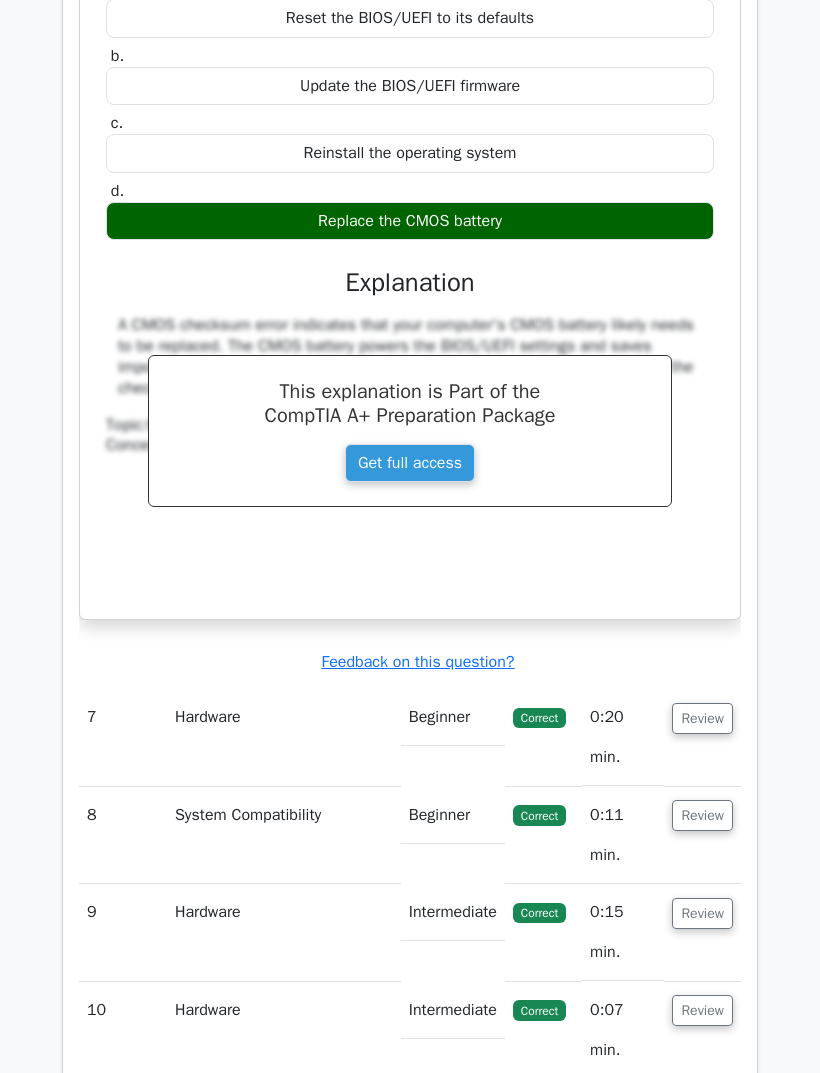 scroll, scrollTop: 7283, scrollLeft: 0, axis: vertical 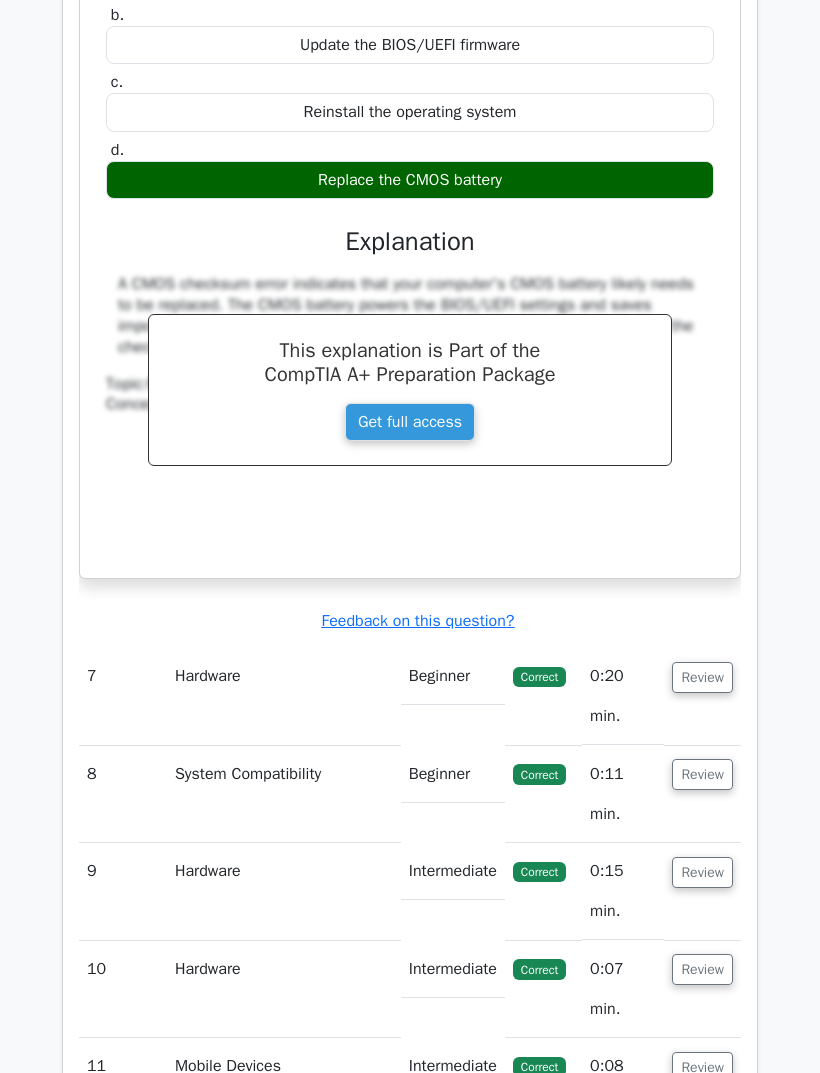 click on "Review" at bounding box center [702, 677] 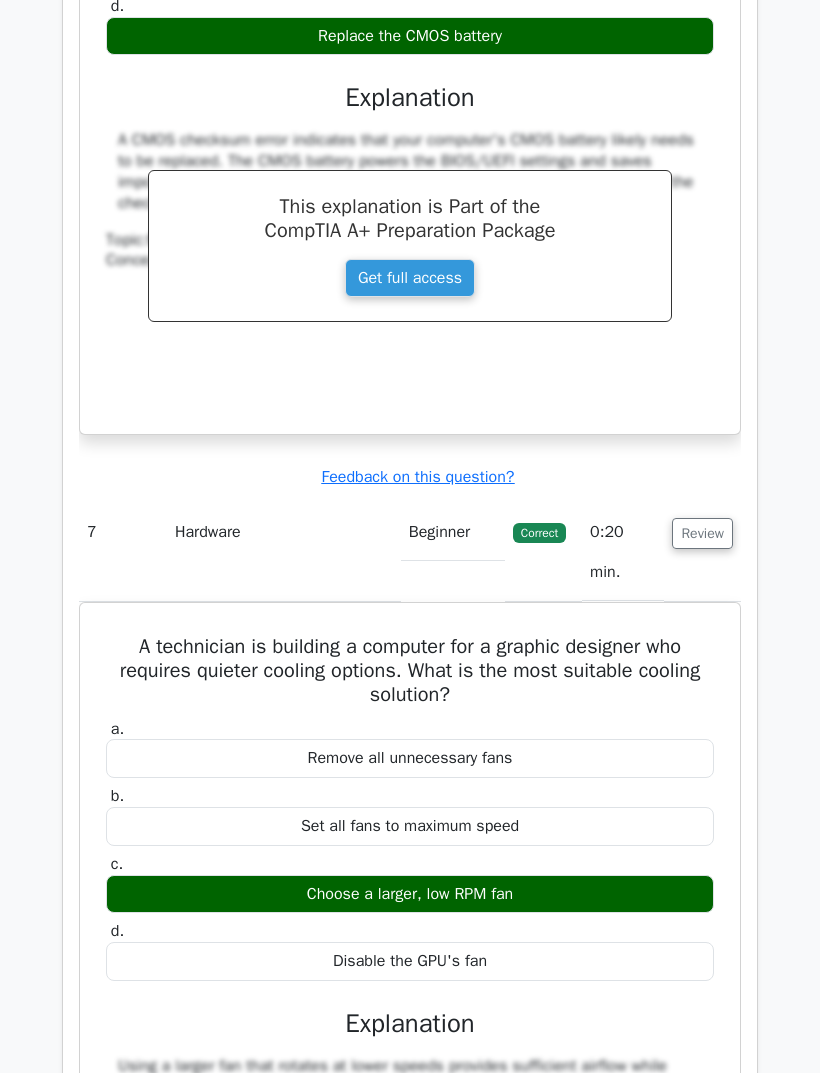 scroll, scrollTop: 7441, scrollLeft: 0, axis: vertical 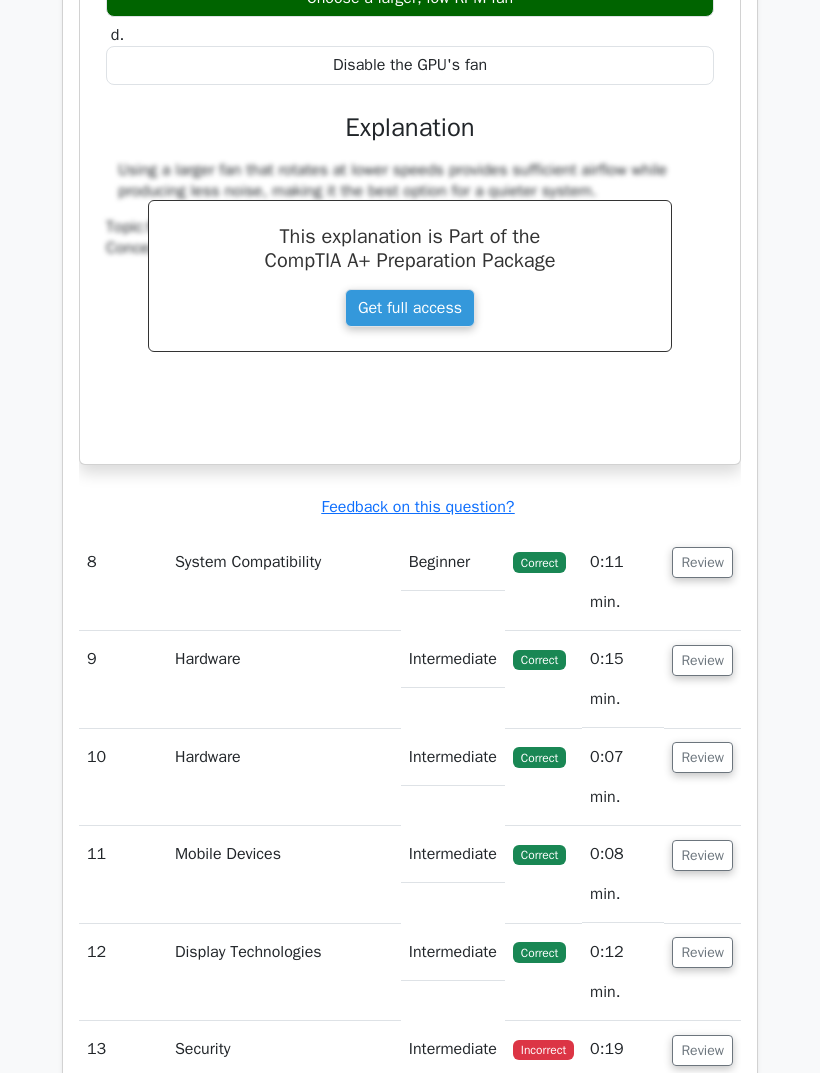 click on "Review" at bounding box center [702, 563] 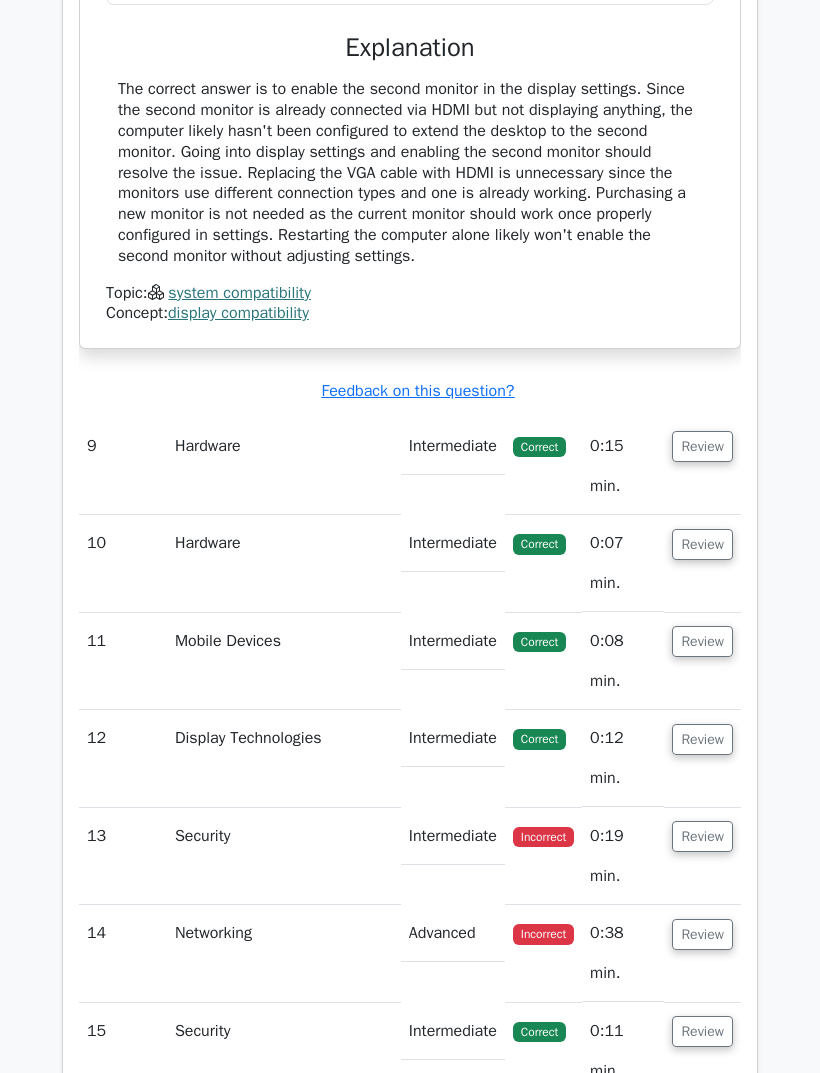 scroll, scrollTop: 9336, scrollLeft: 0, axis: vertical 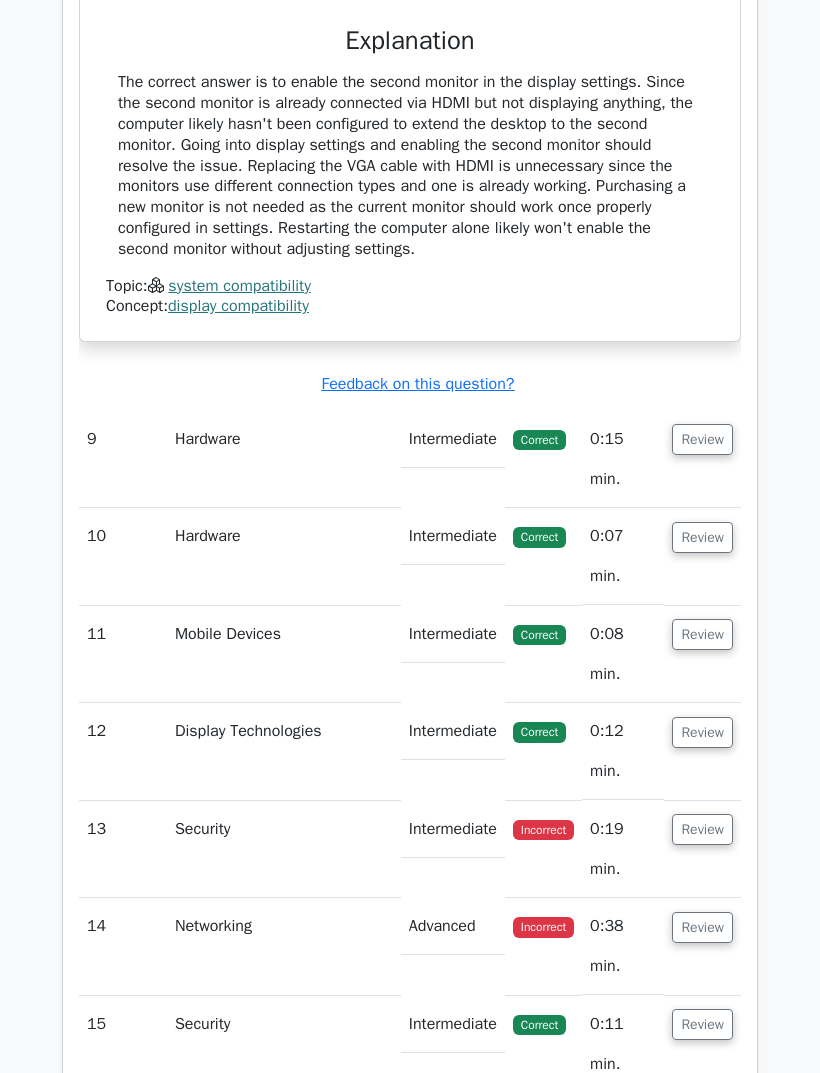 click on "Review" at bounding box center (702, 439) 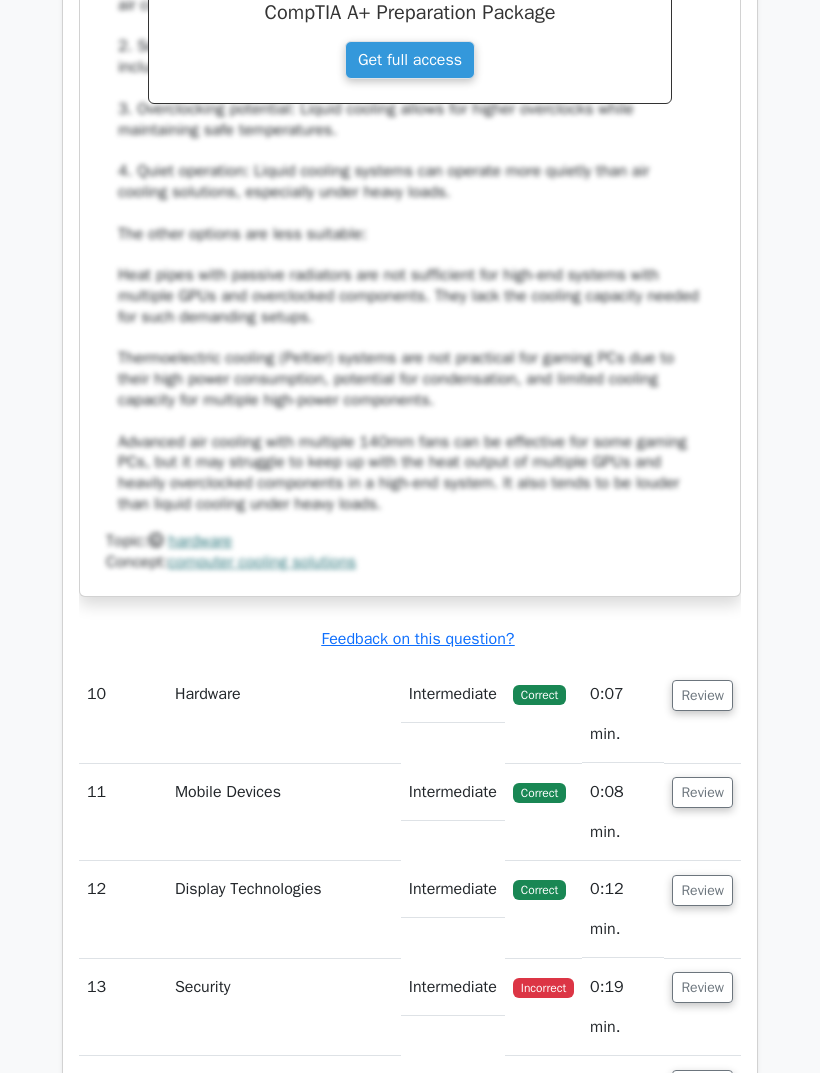 scroll, scrollTop: 10484, scrollLeft: 0, axis: vertical 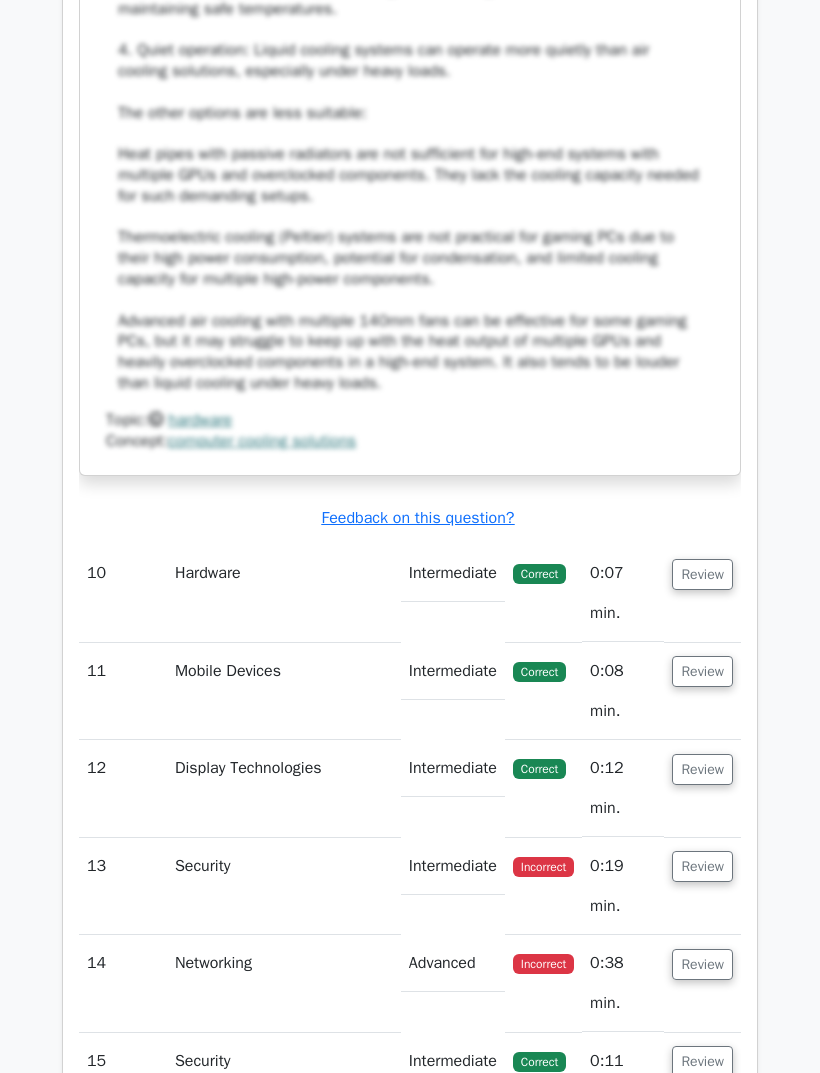 click on "Review" at bounding box center (702, 574) 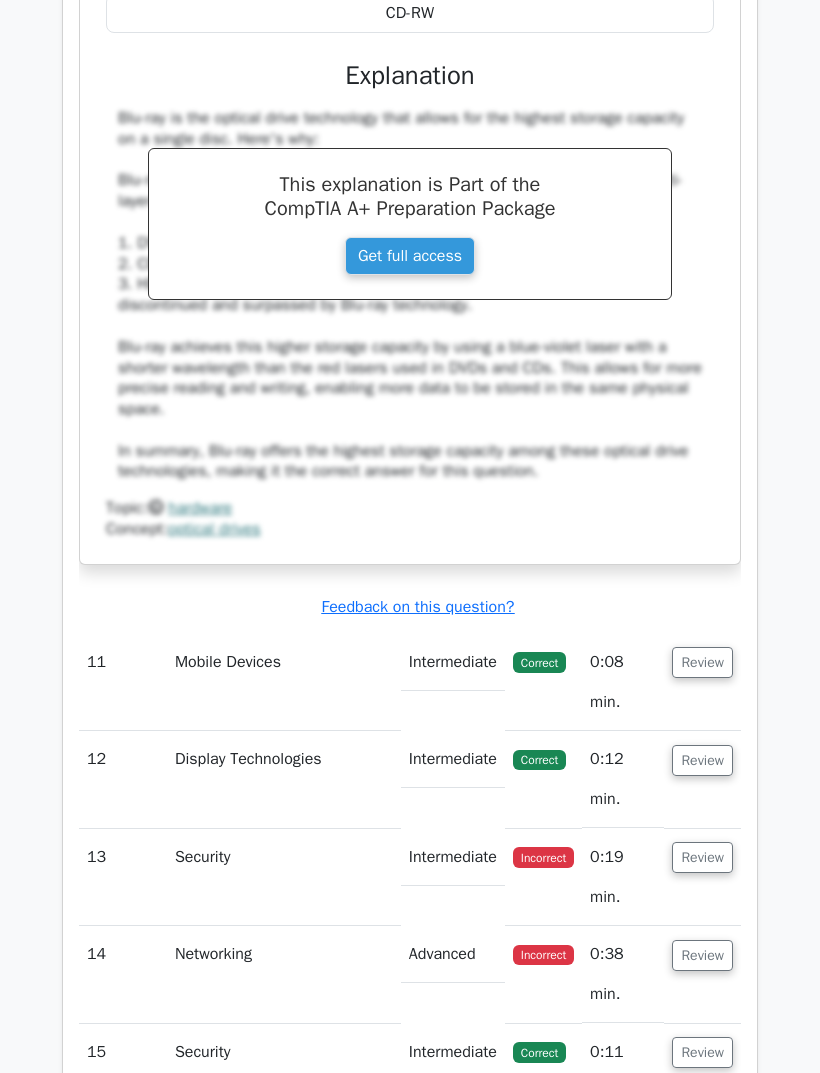 click on "Review" at bounding box center [702, 663] 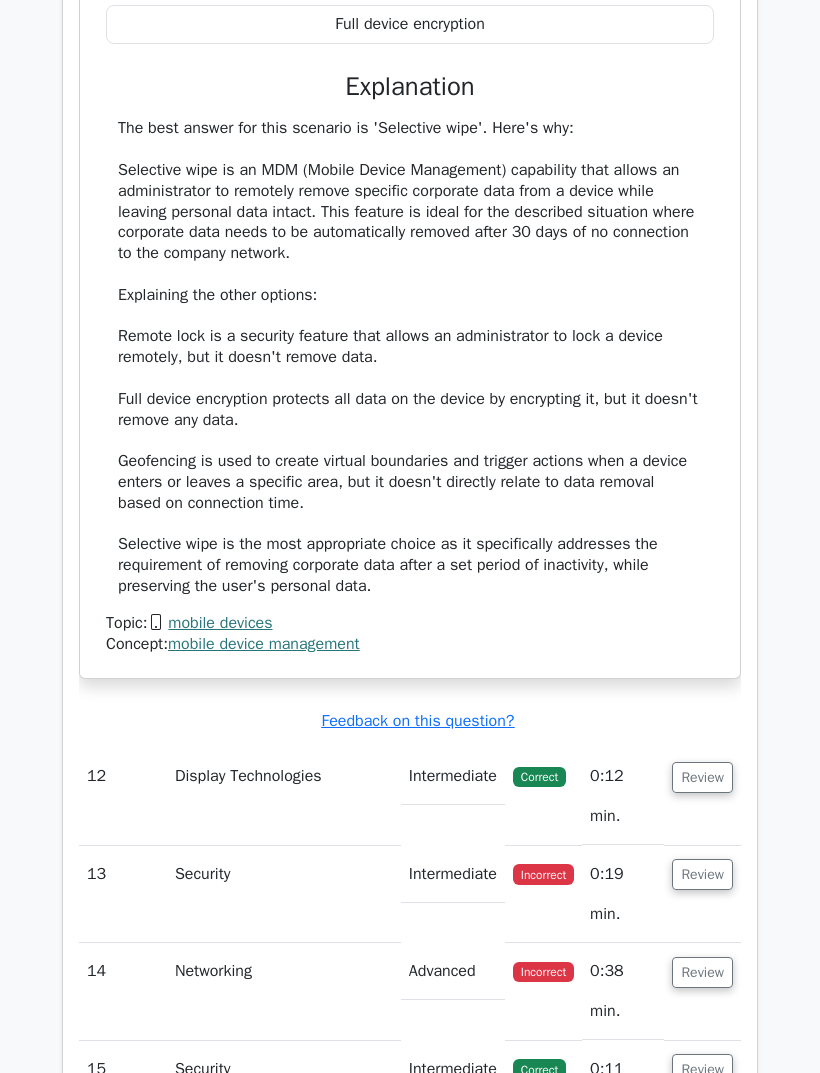 scroll, scrollTop: 12545, scrollLeft: 0, axis: vertical 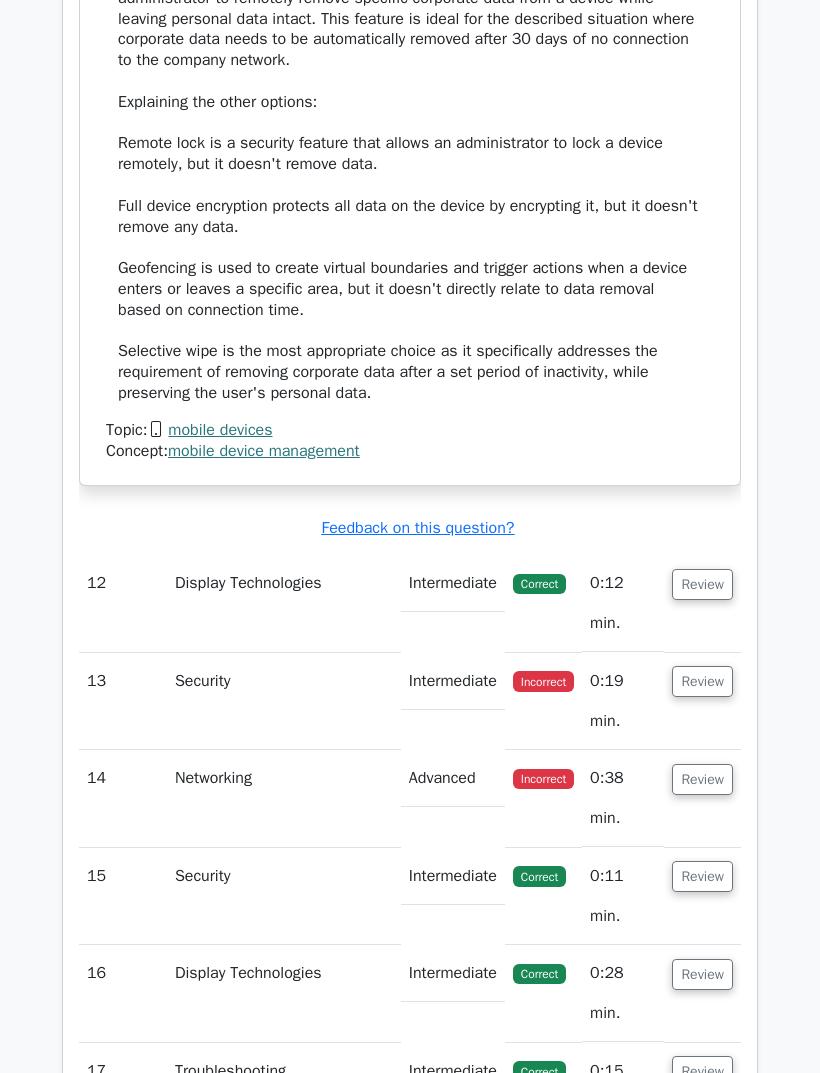 click on "Review" at bounding box center (702, 585) 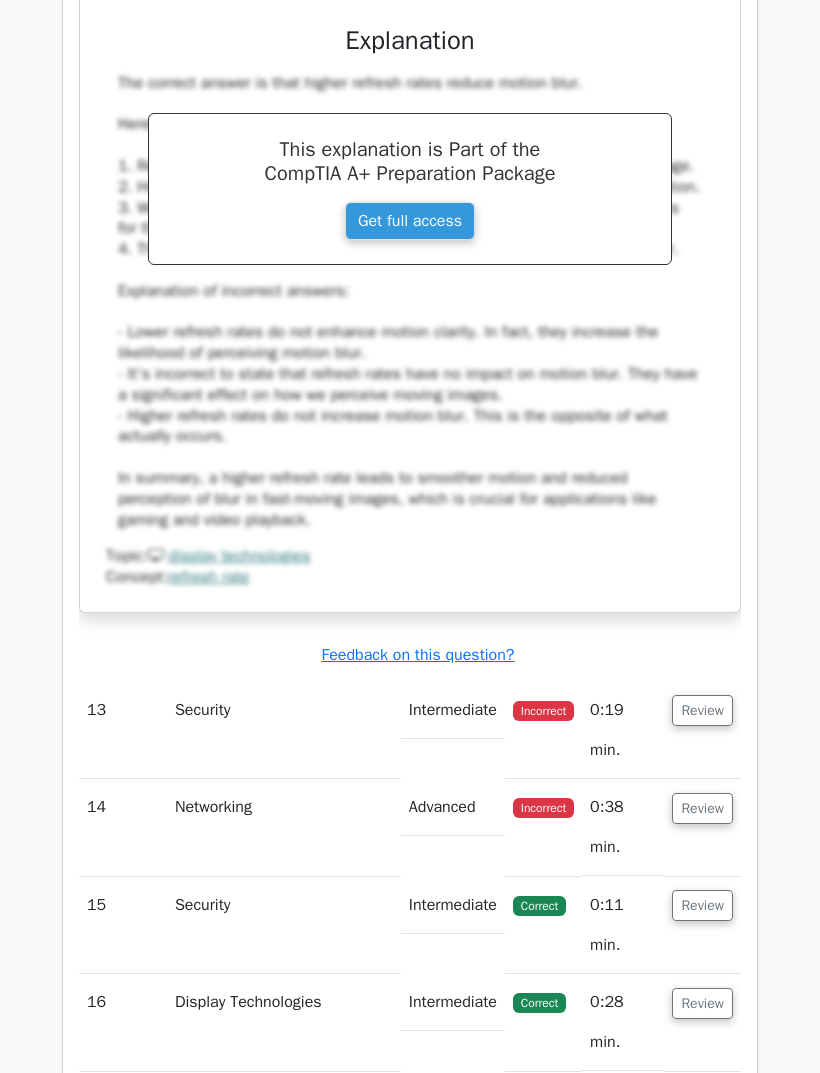 scroll, scrollTop: 13919, scrollLeft: 0, axis: vertical 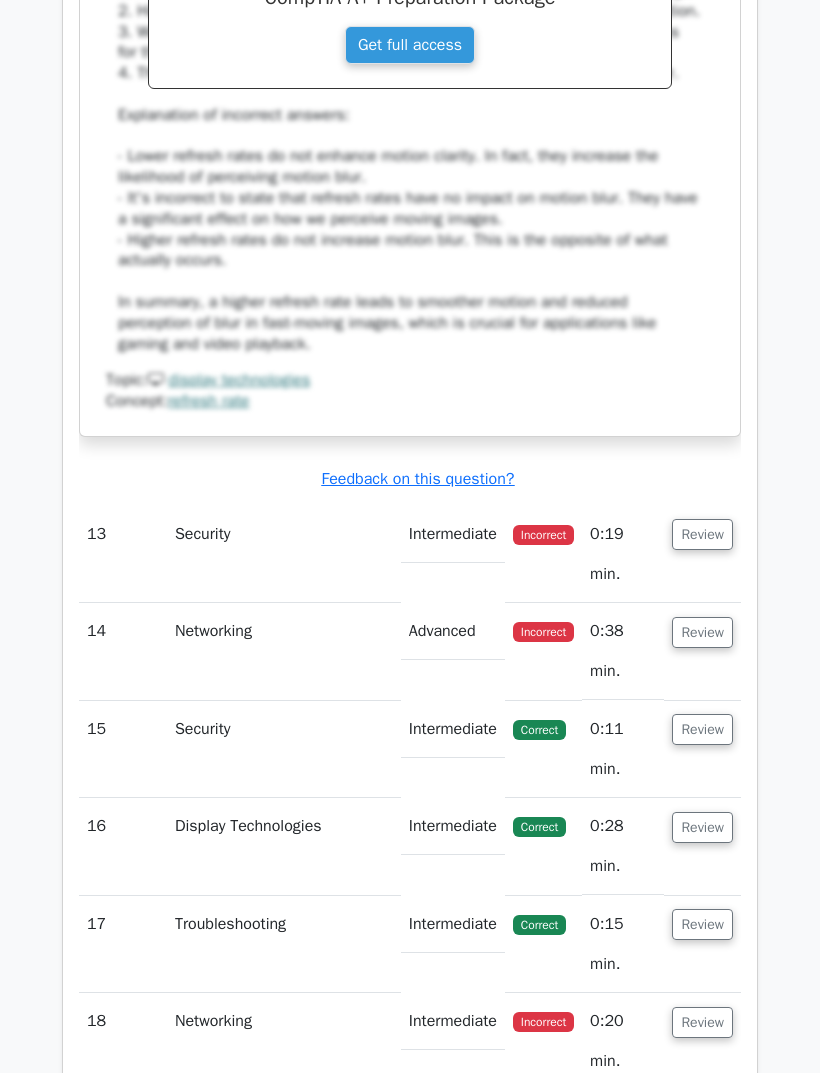 click on "Review" at bounding box center (702, 534) 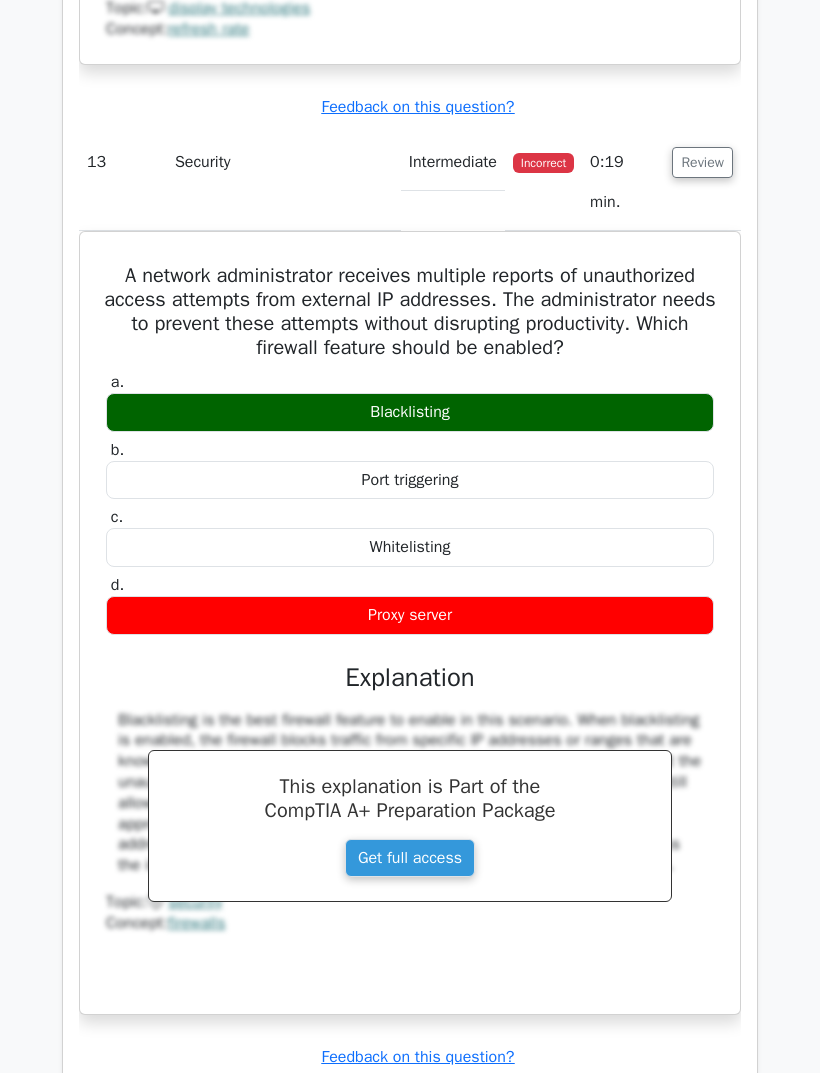 scroll, scrollTop: 14306, scrollLeft: 0, axis: vertical 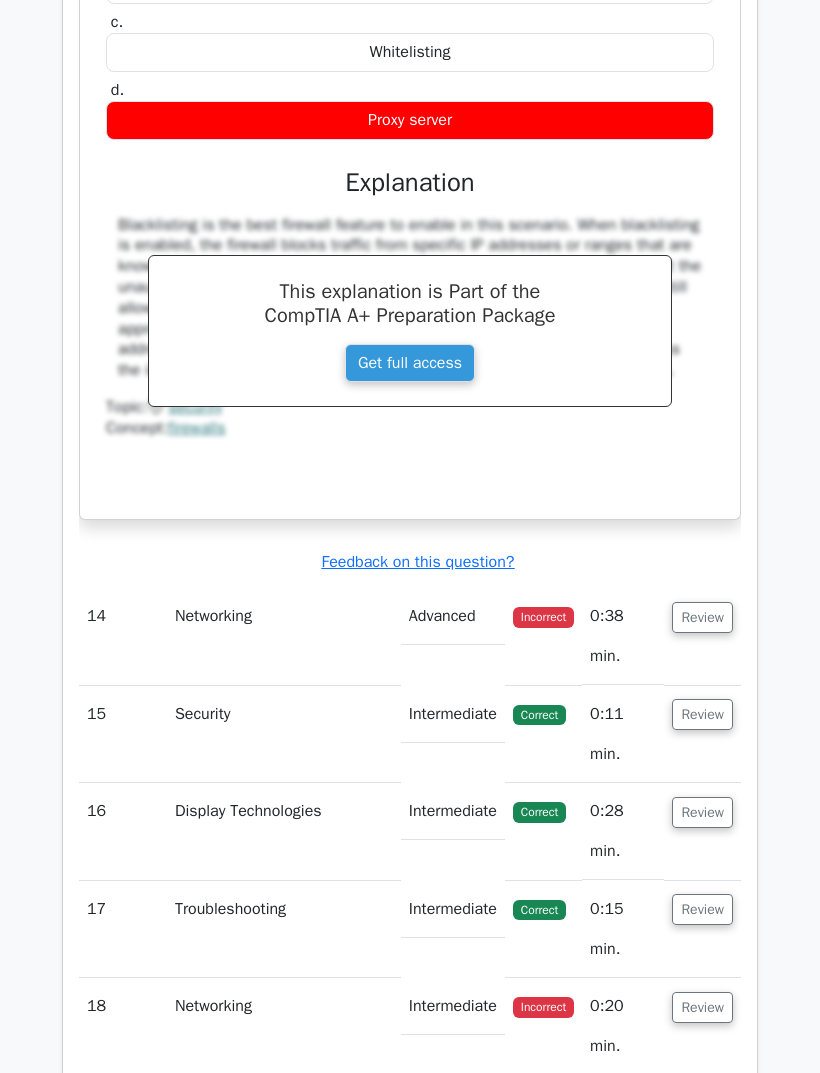 click on "Review" at bounding box center [702, 618] 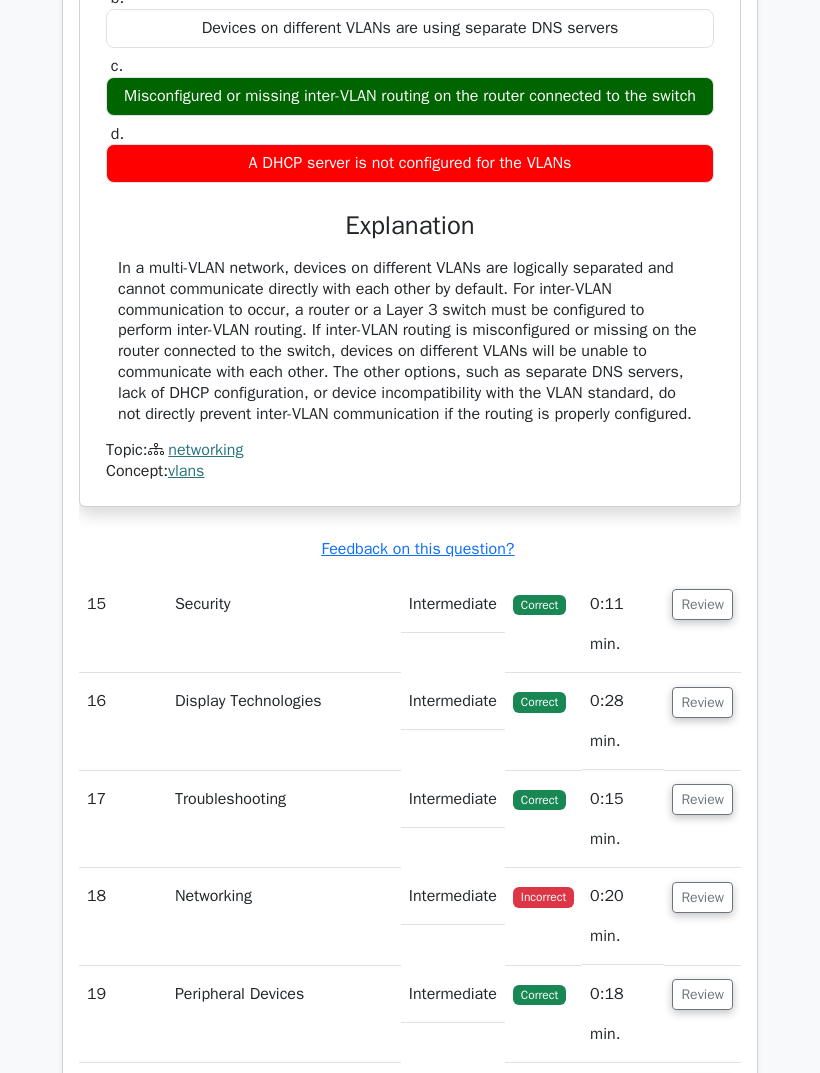 scroll, scrollTop: 15666, scrollLeft: 0, axis: vertical 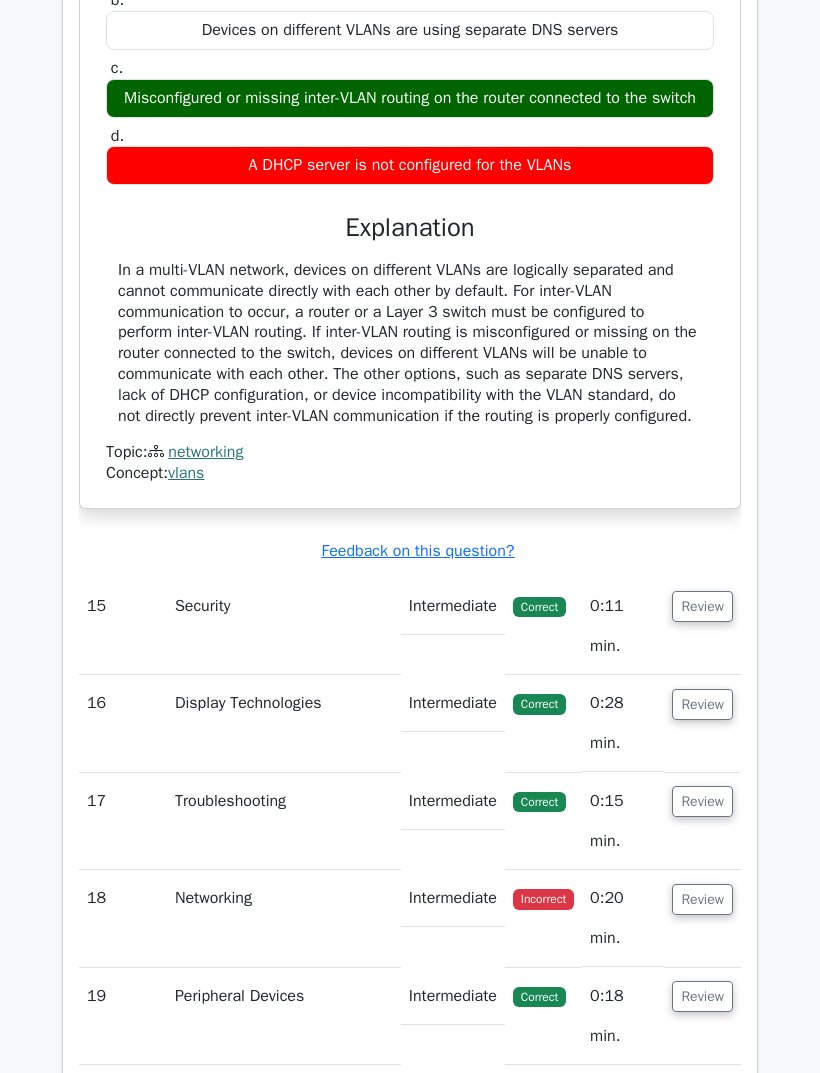 click on "Review" at bounding box center [702, 606] 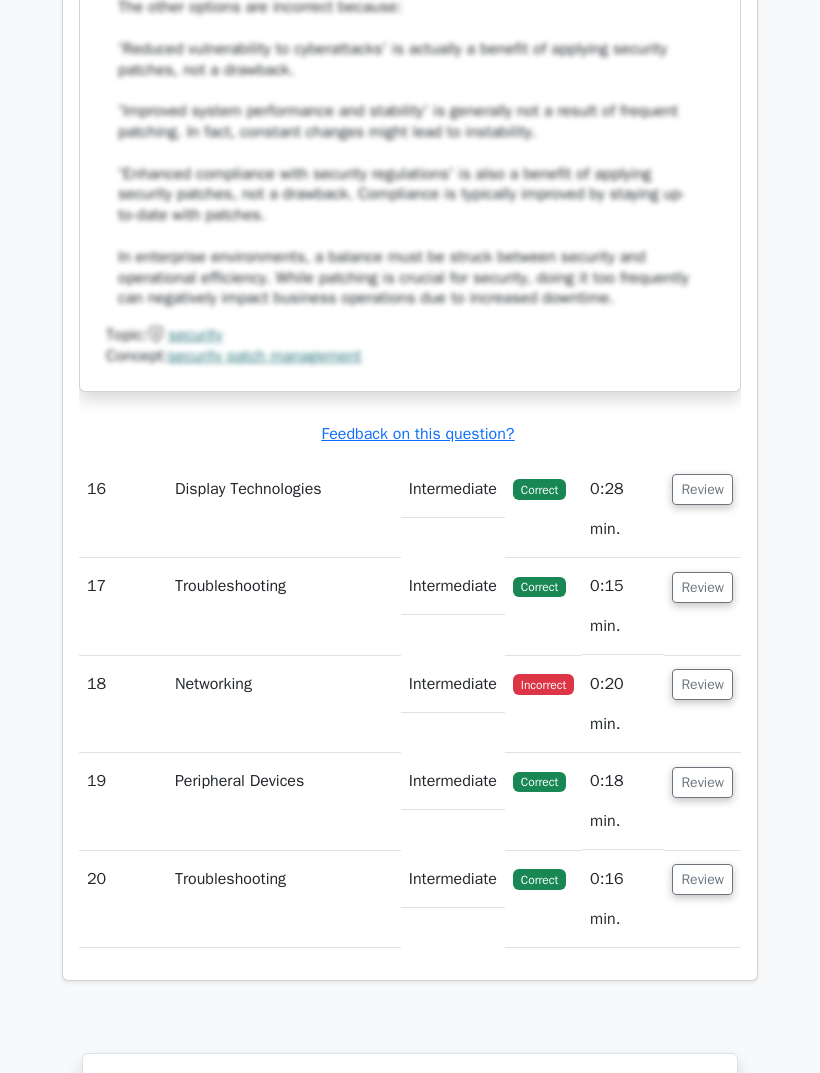 click on "Review" at bounding box center (702, 490) 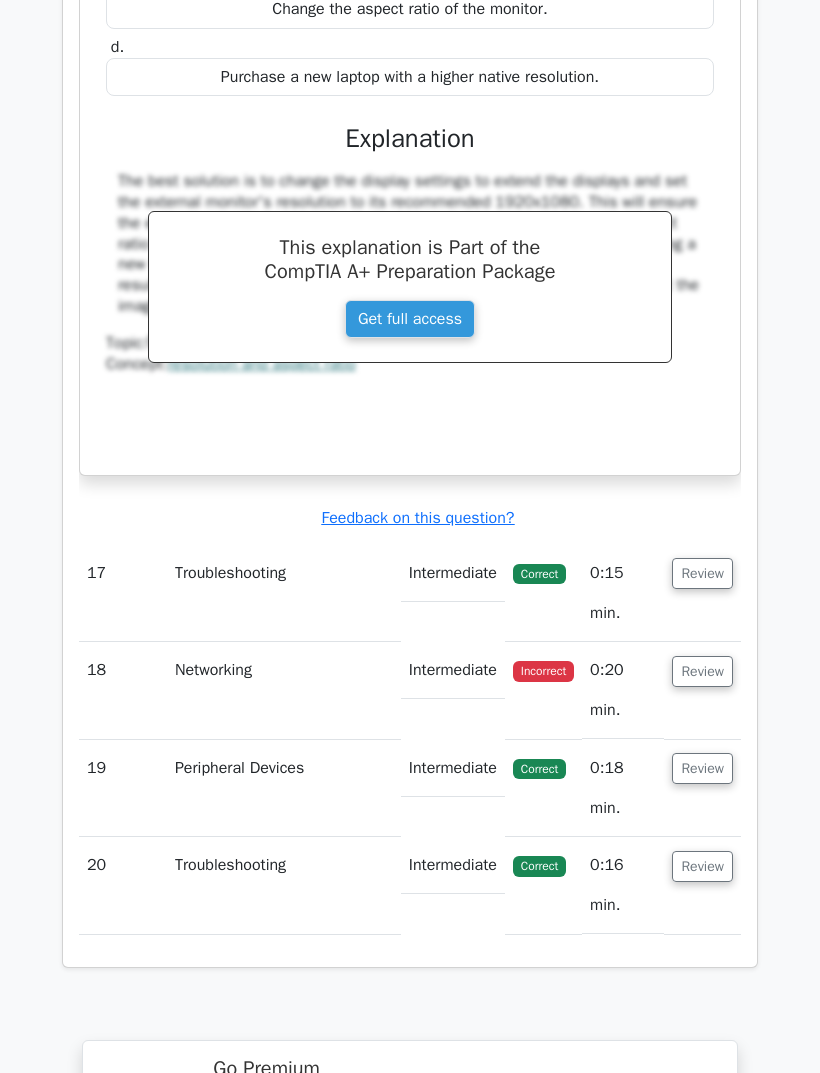 click on "Review" at bounding box center [702, 574] 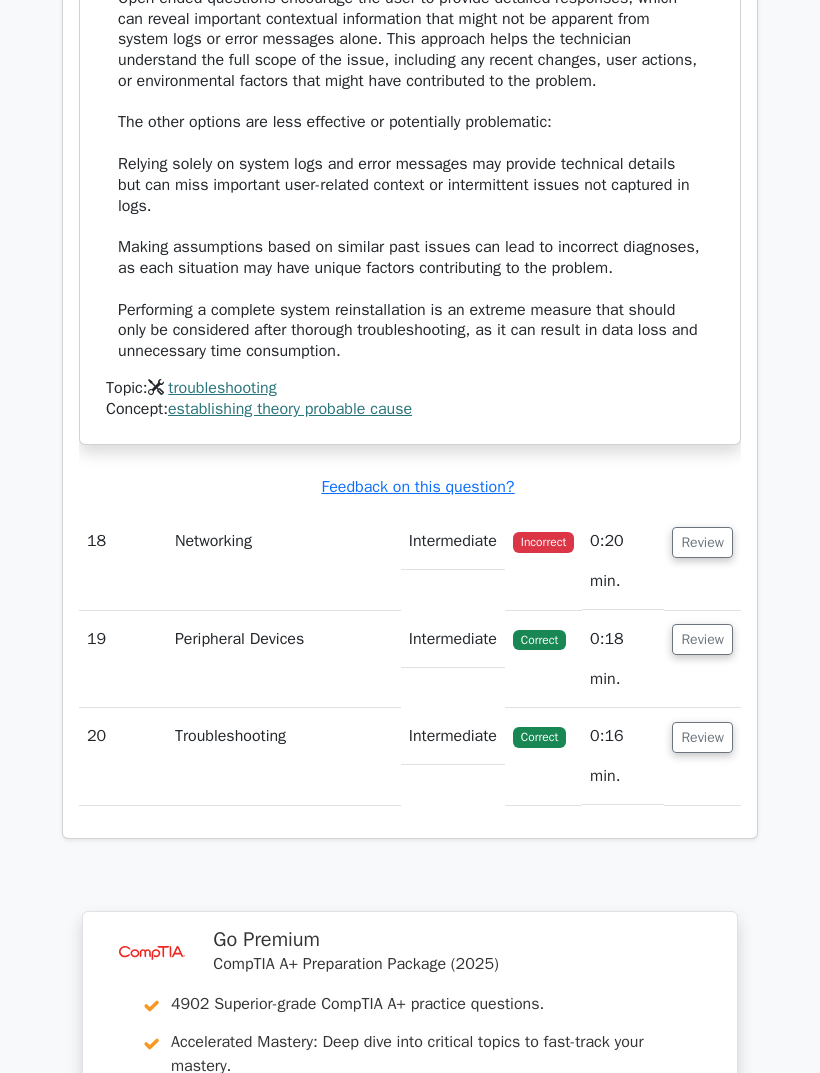 scroll, scrollTop: 19080, scrollLeft: 0, axis: vertical 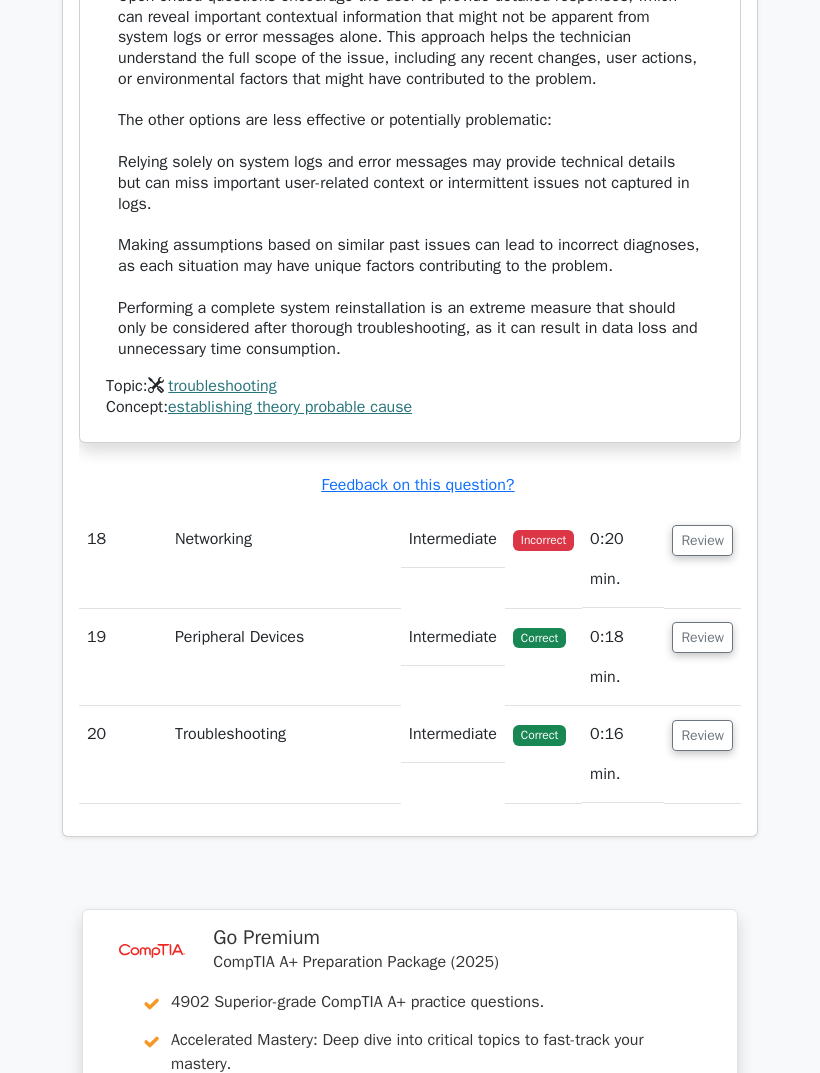click on "Review" at bounding box center (702, 540) 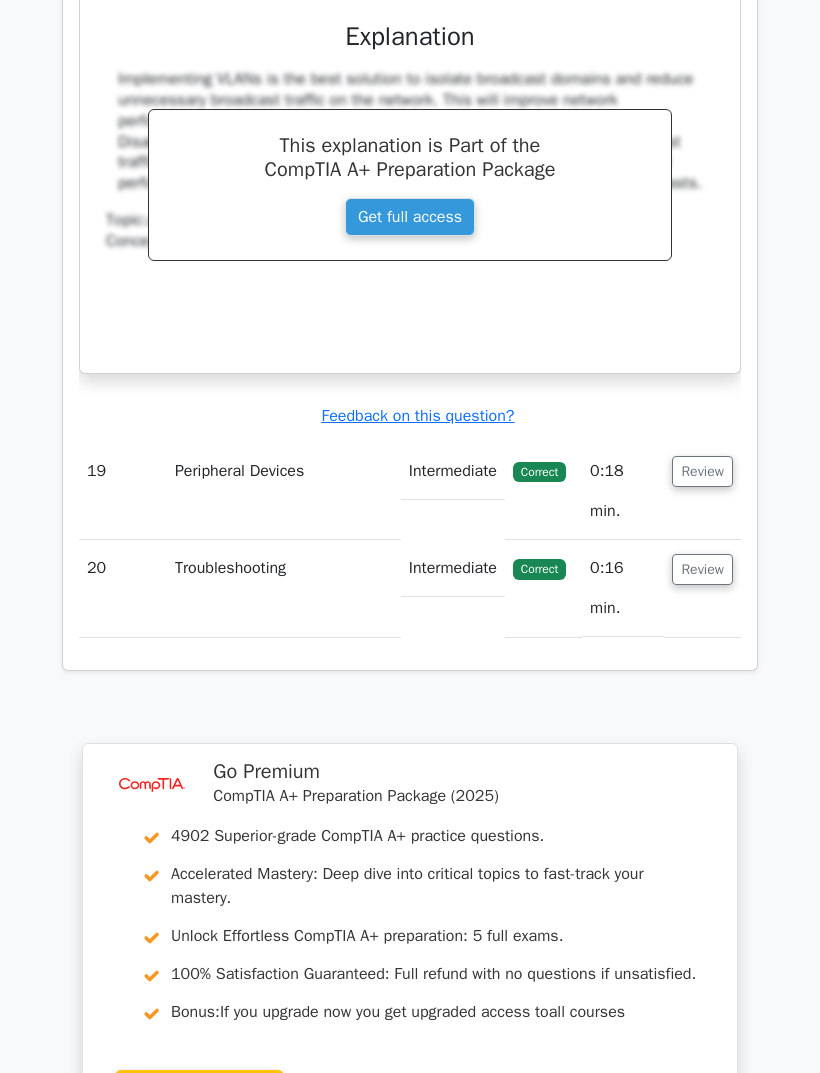 scroll, scrollTop: 20112, scrollLeft: 0, axis: vertical 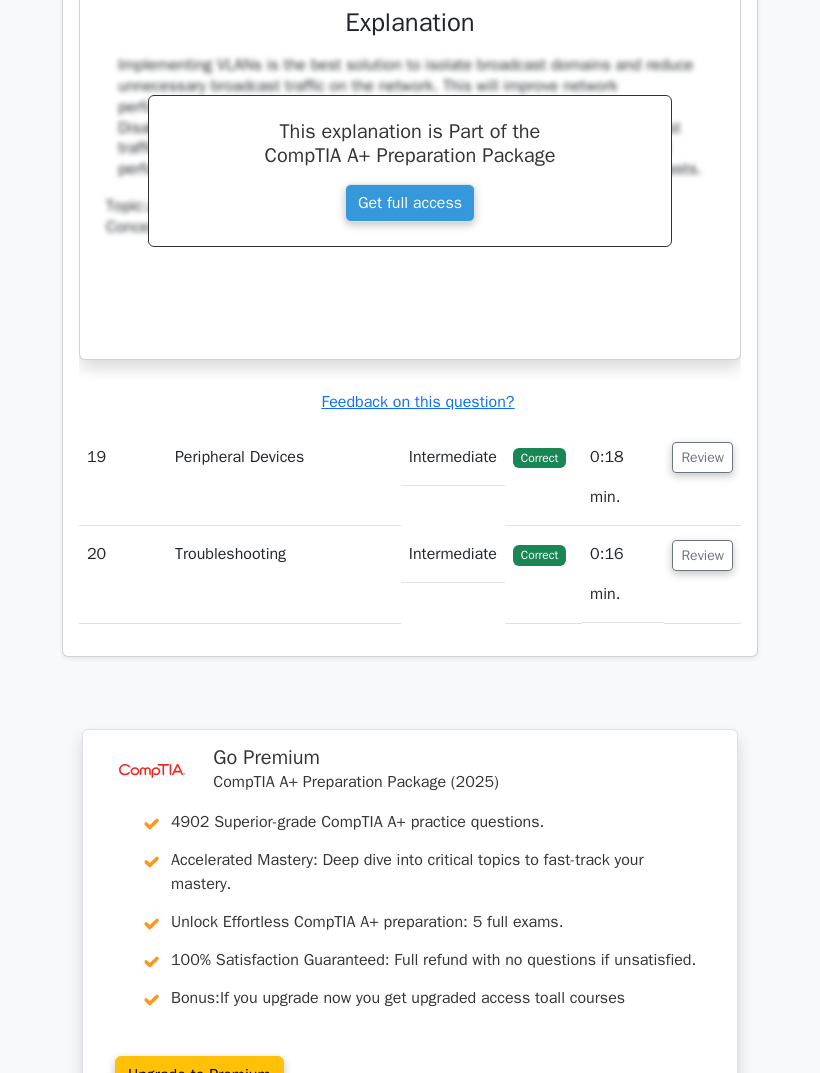 click on "Review" at bounding box center (702, 457) 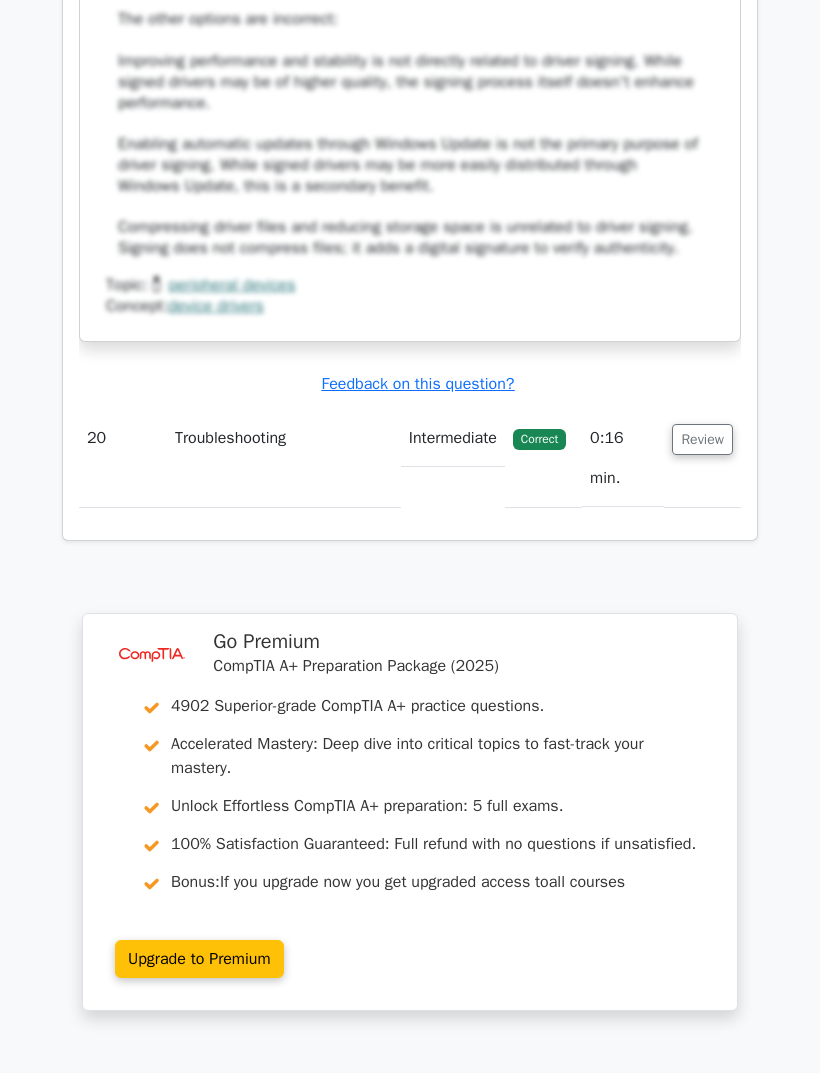 scroll, scrollTop: 21406, scrollLeft: 0, axis: vertical 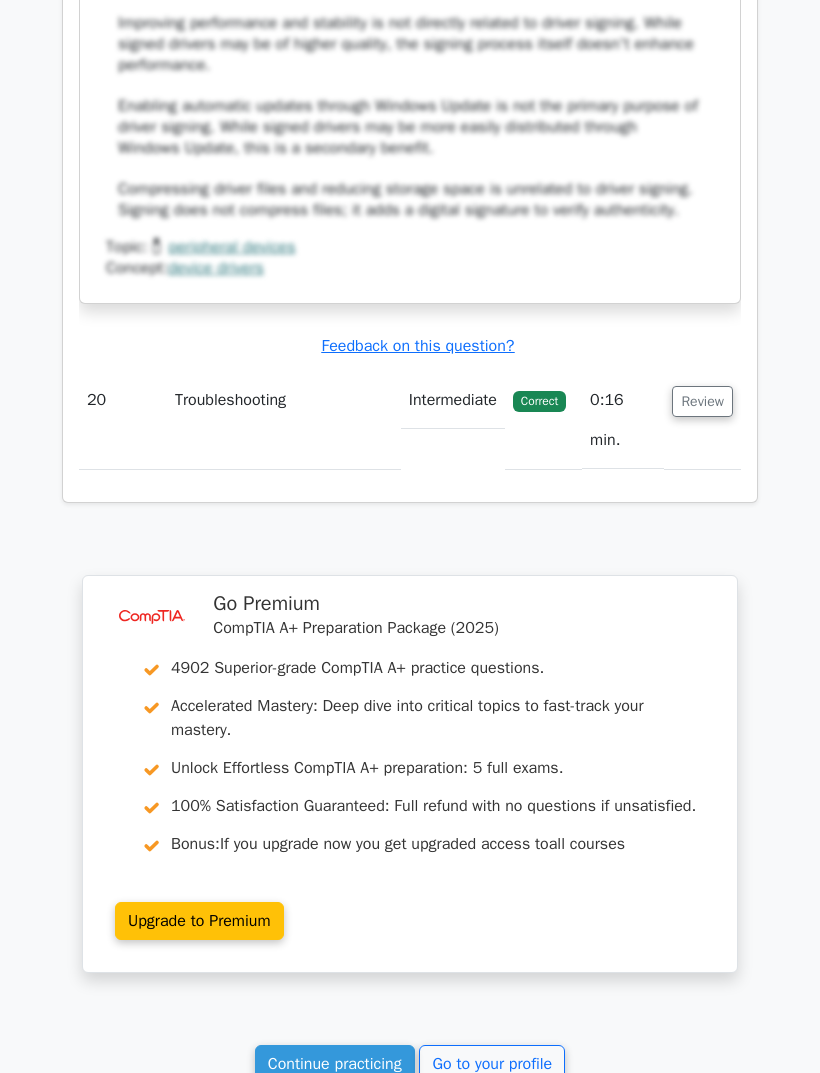click on "Review" at bounding box center [702, 401] 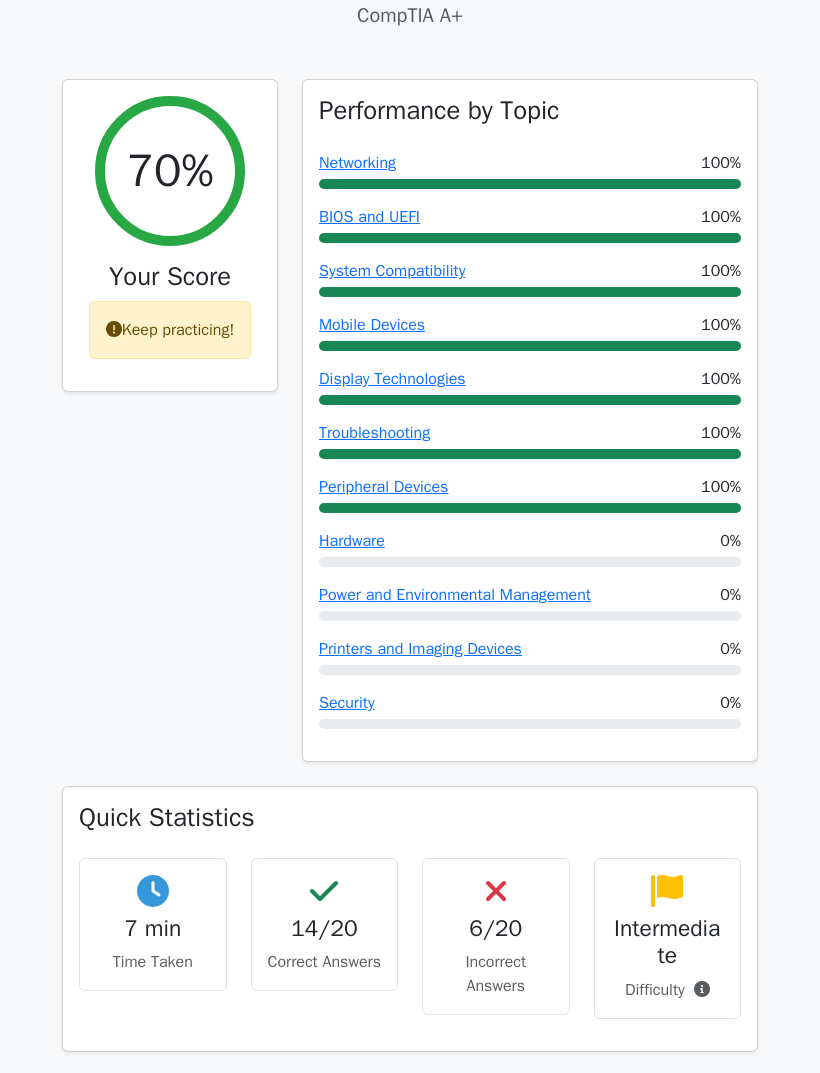 scroll, scrollTop: 585, scrollLeft: 0, axis: vertical 